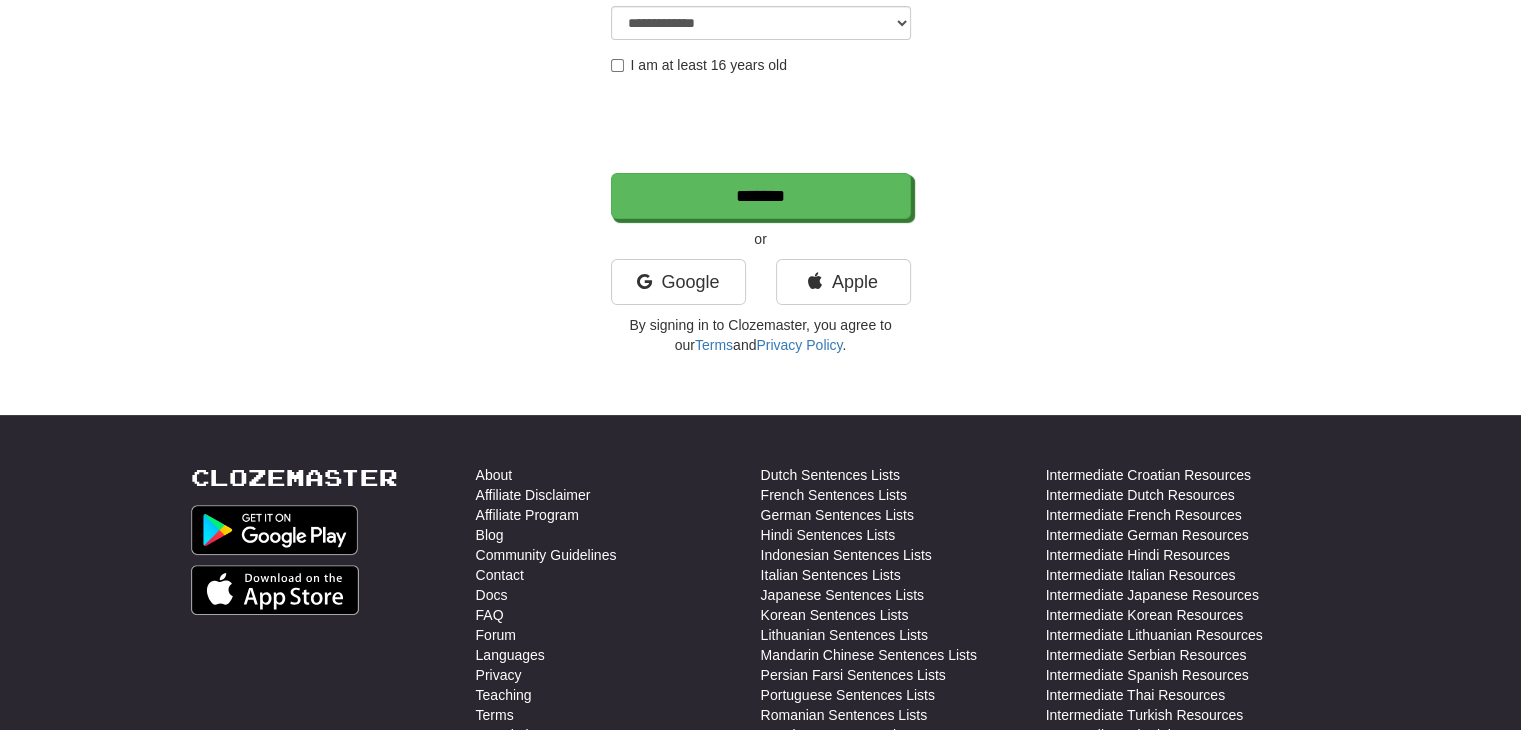 scroll, scrollTop: 403, scrollLeft: 0, axis: vertical 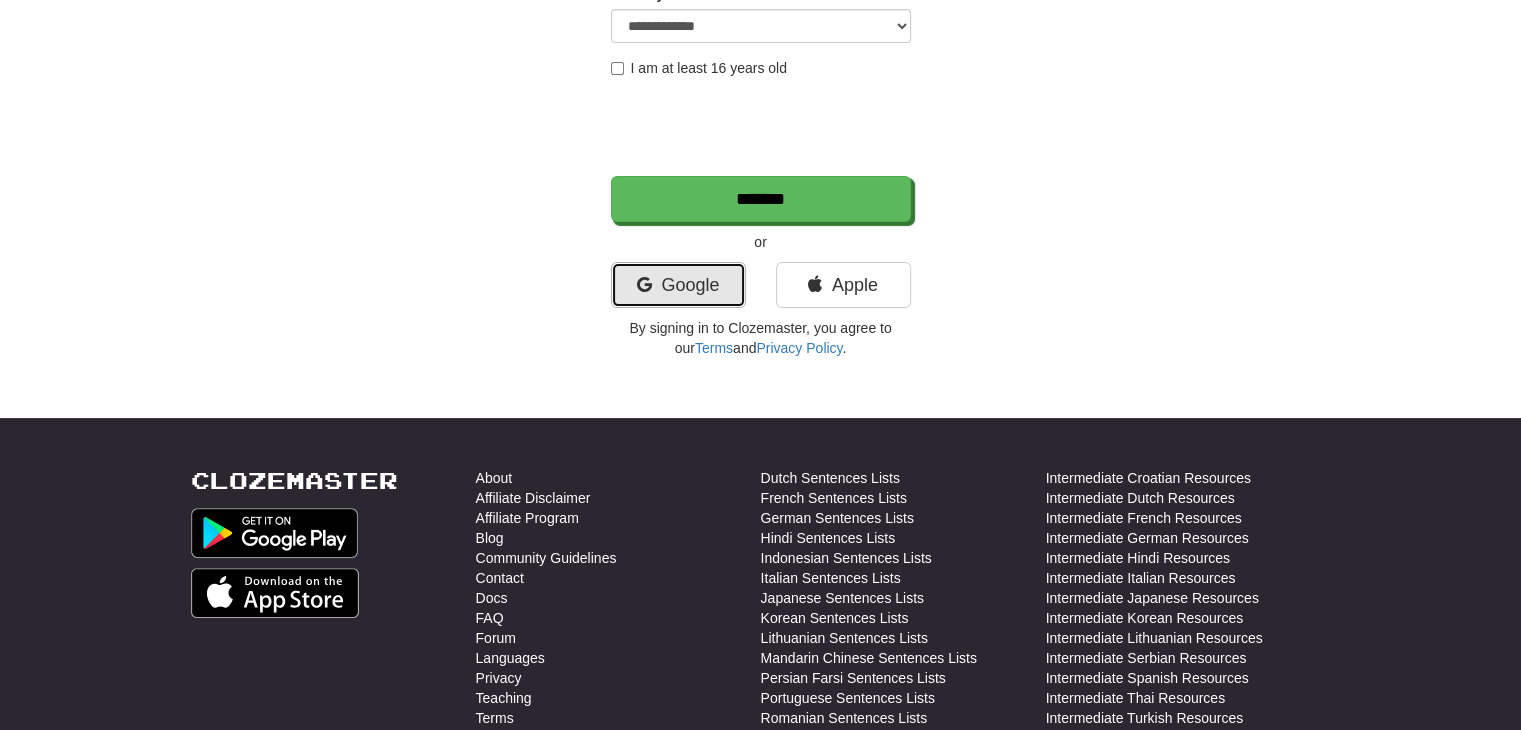 click on "Google" at bounding box center [678, 285] 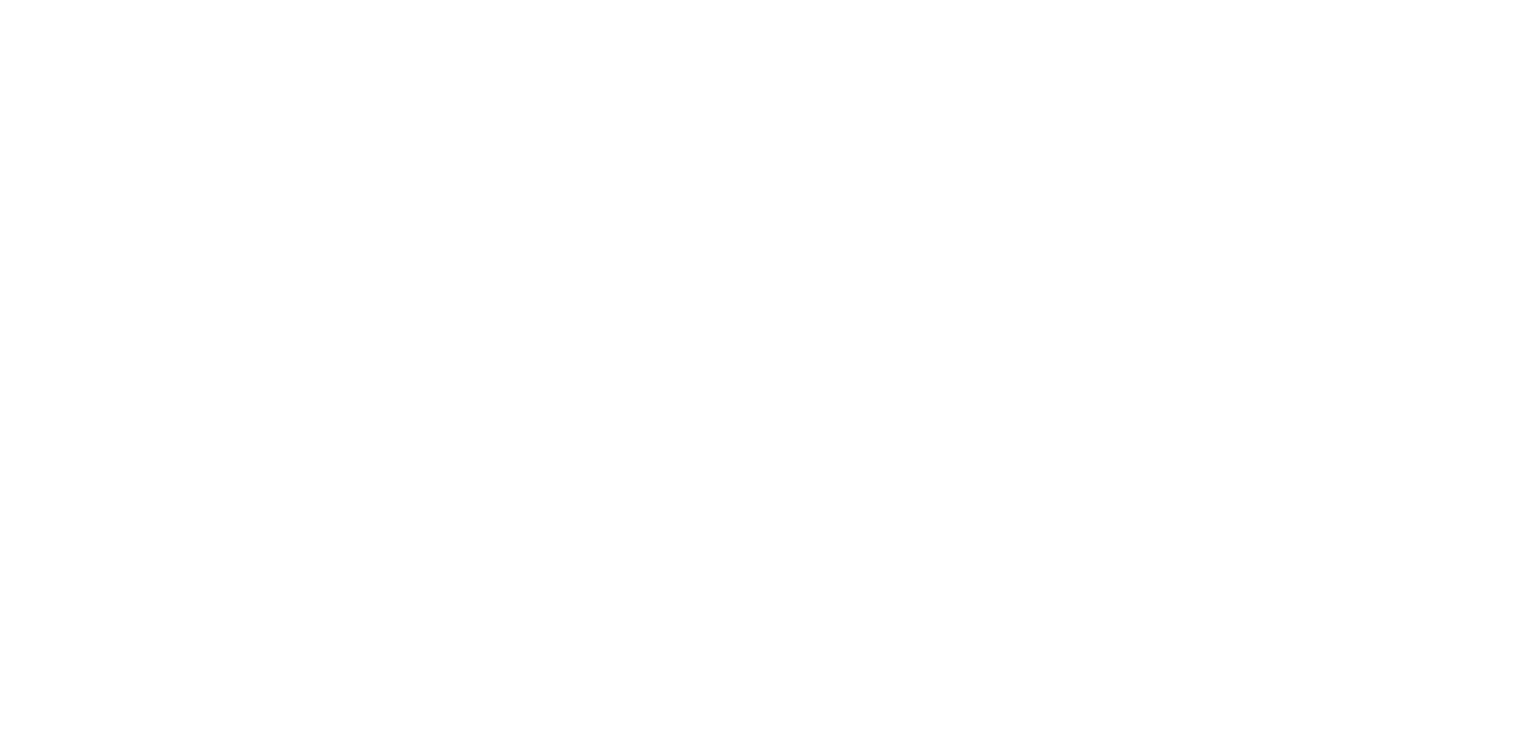 scroll, scrollTop: 0, scrollLeft: 0, axis: both 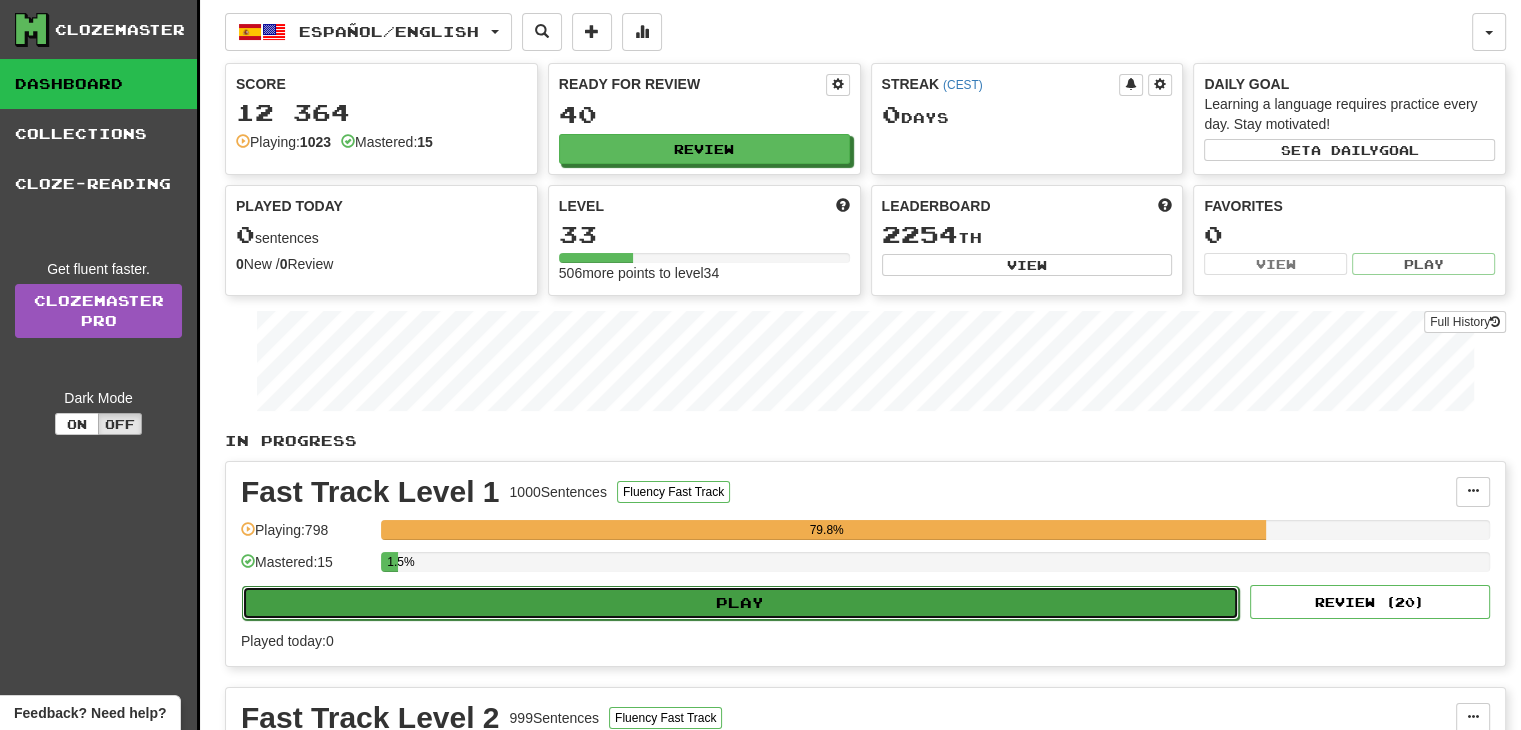 click on "Play" at bounding box center [740, 603] 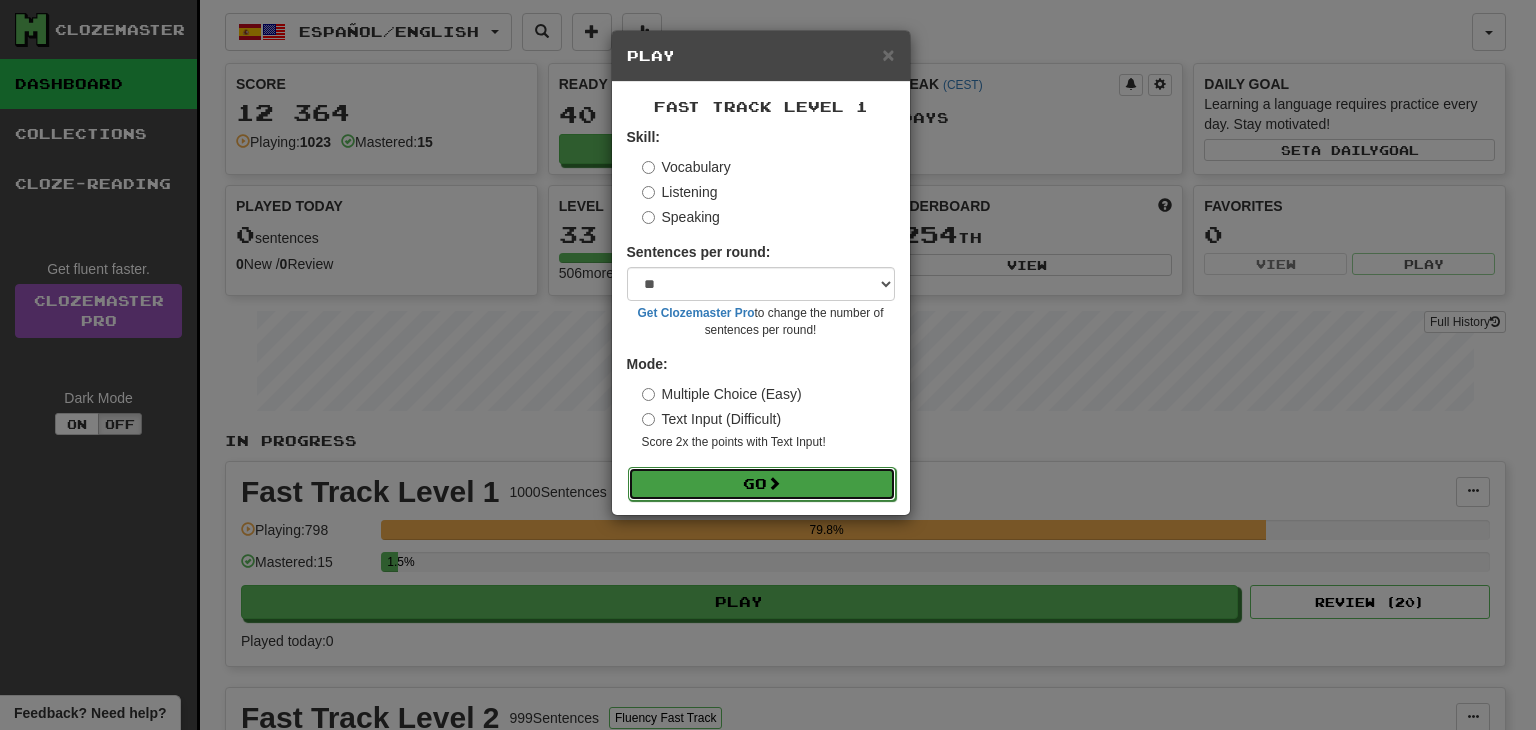 click on "Go" at bounding box center [762, 484] 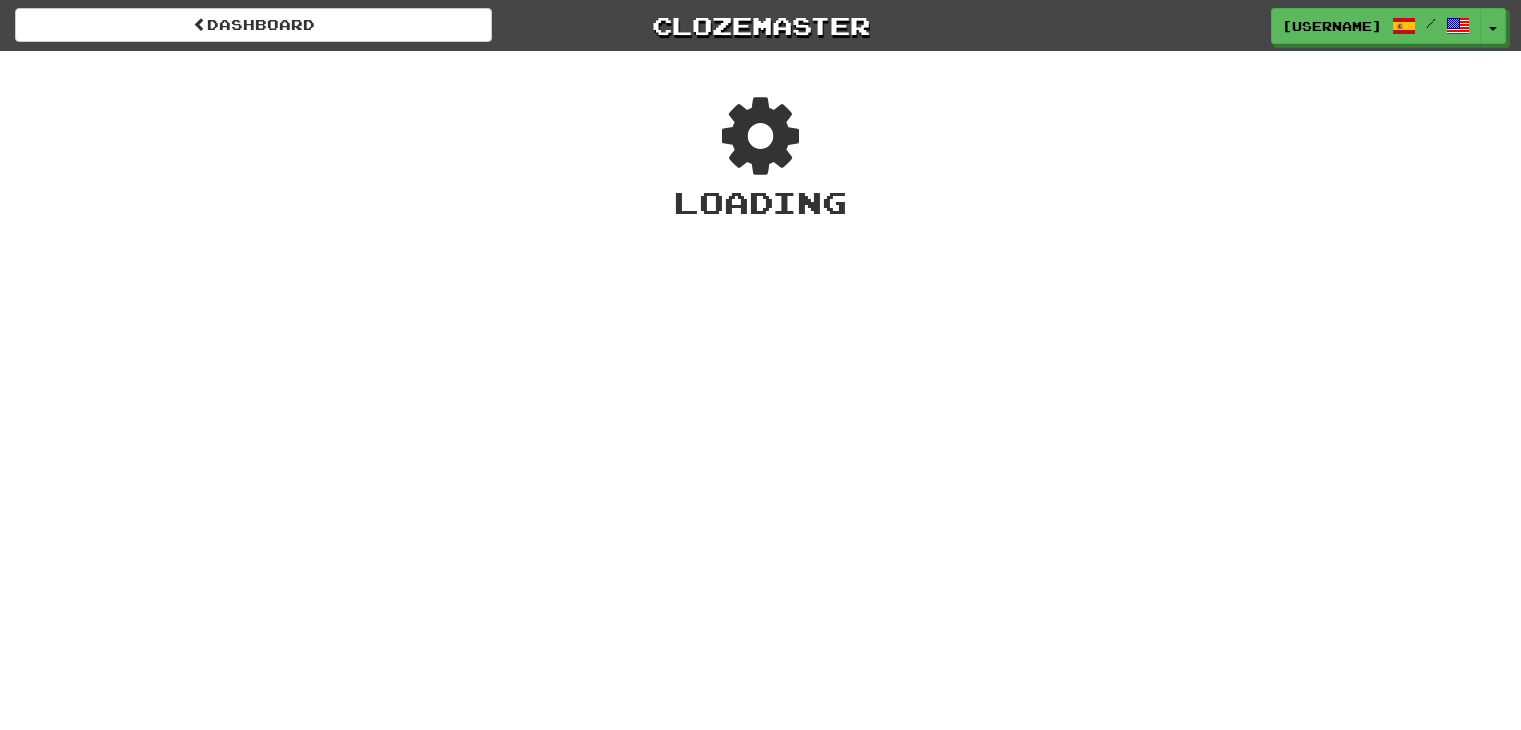 scroll, scrollTop: 0, scrollLeft: 0, axis: both 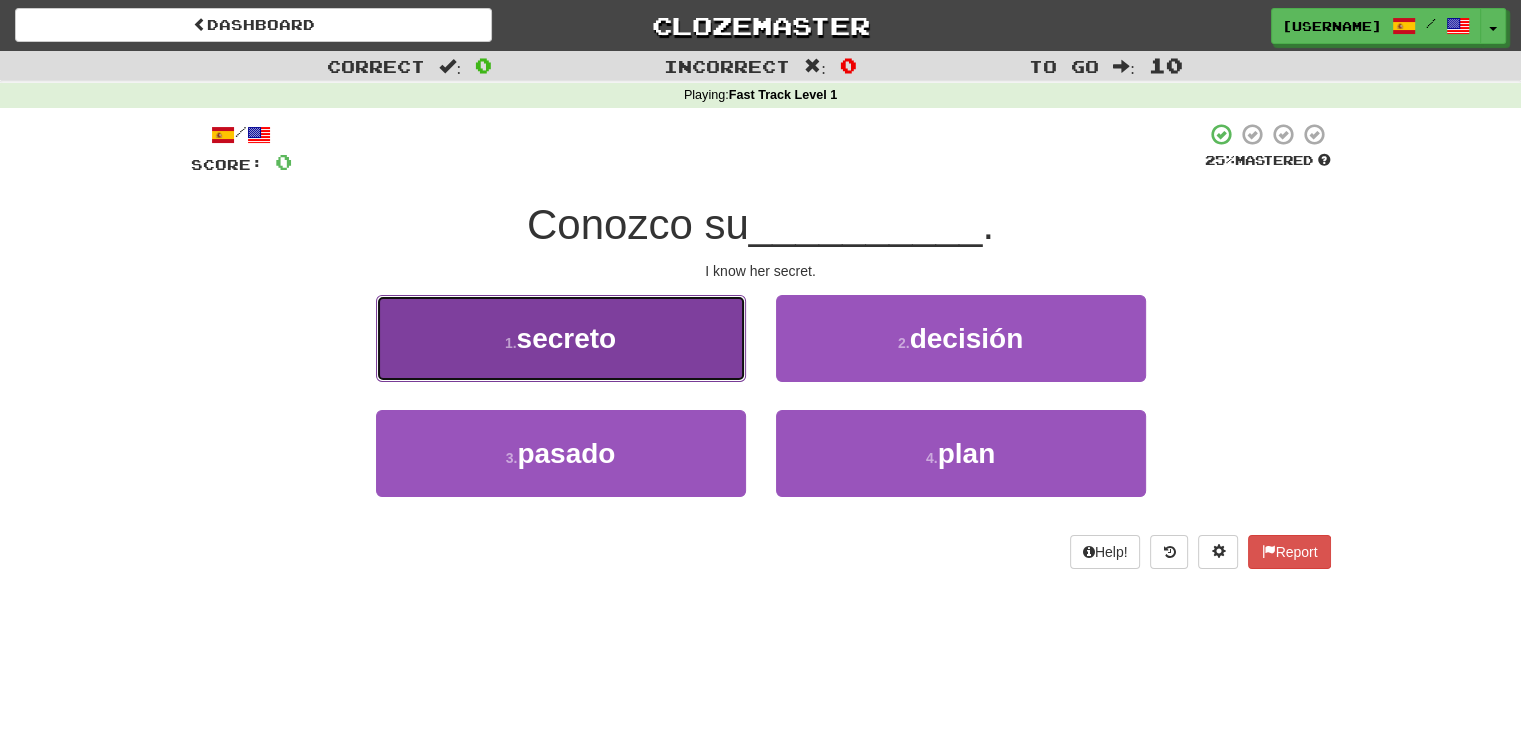 click on "1 .  secreto" at bounding box center (561, 338) 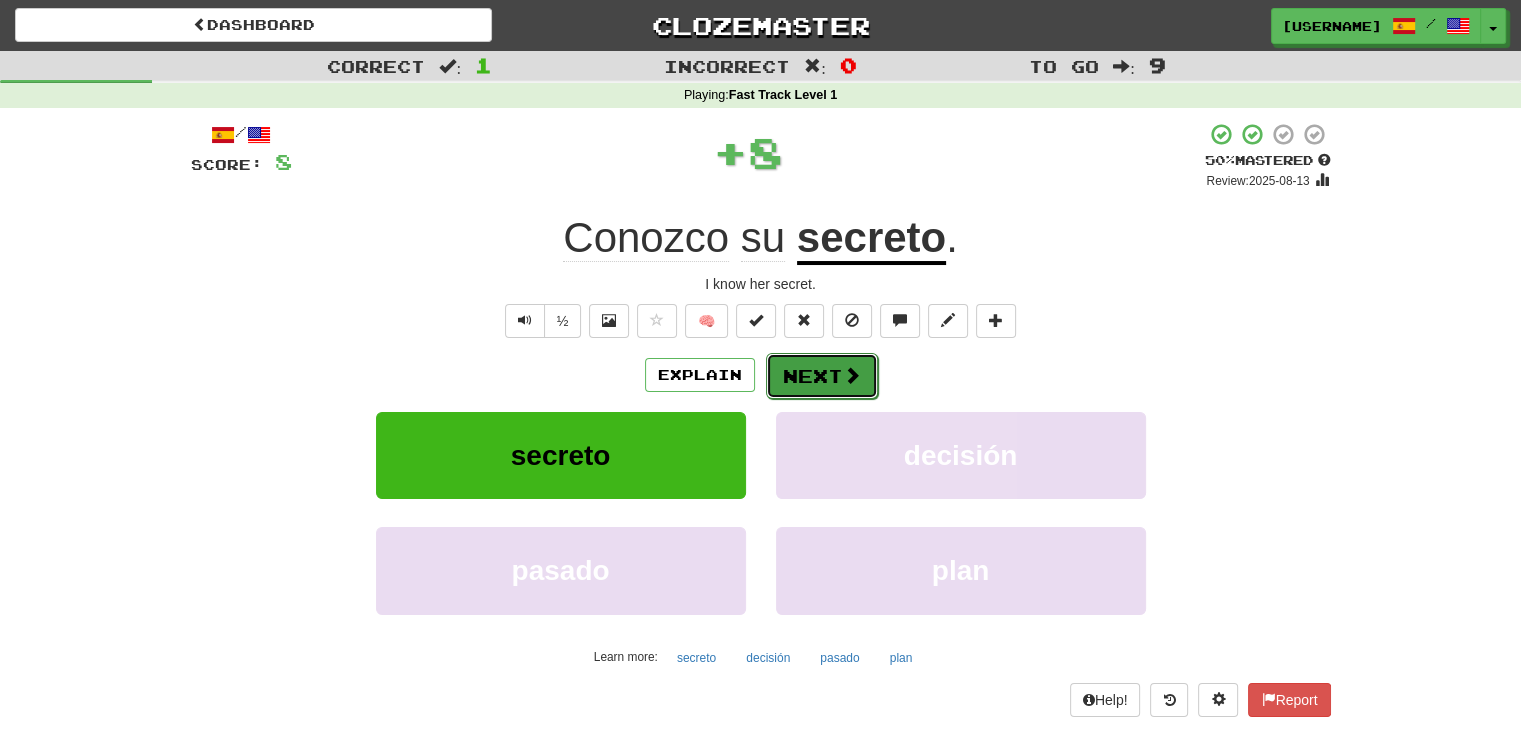 click at bounding box center [852, 375] 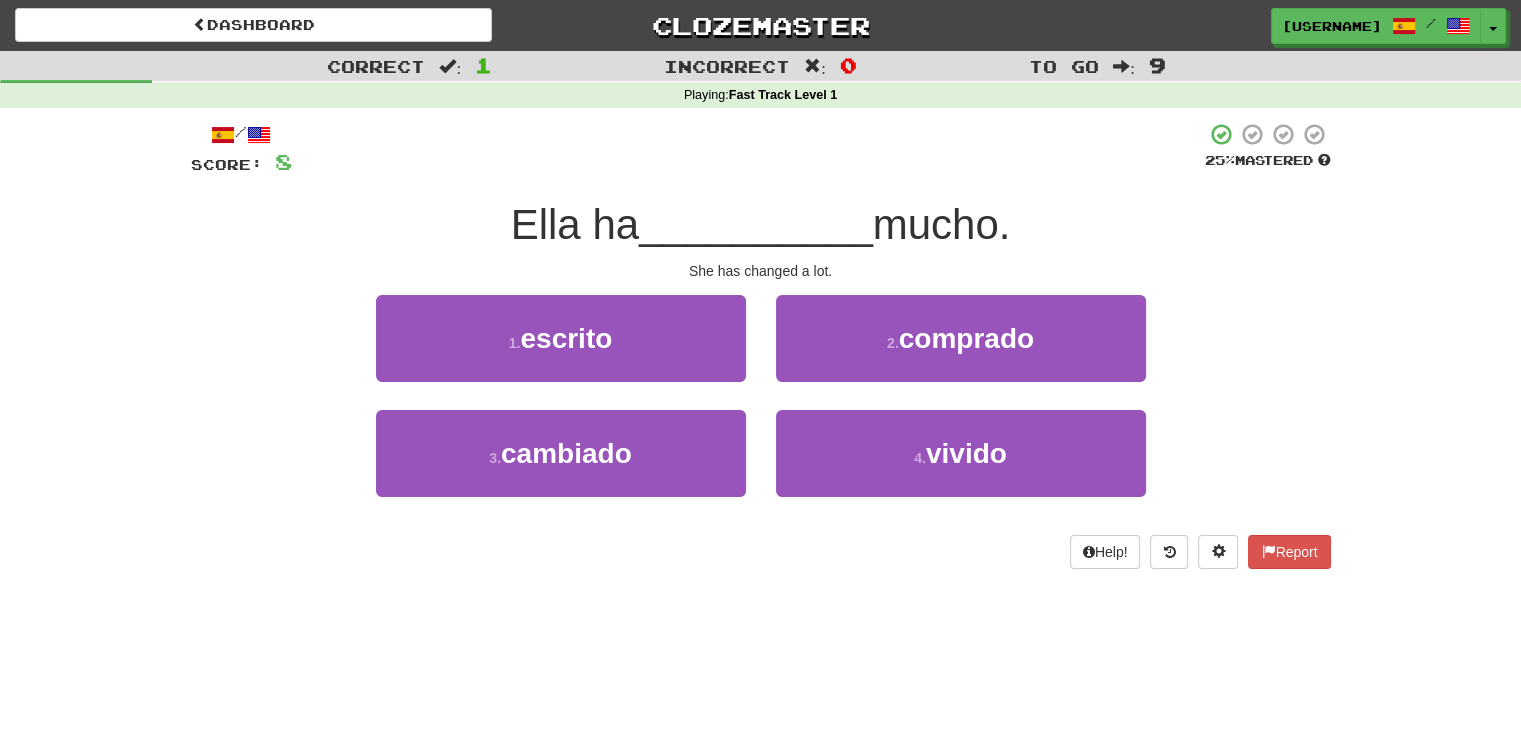 click on "2 .  comprado" at bounding box center [961, 352] 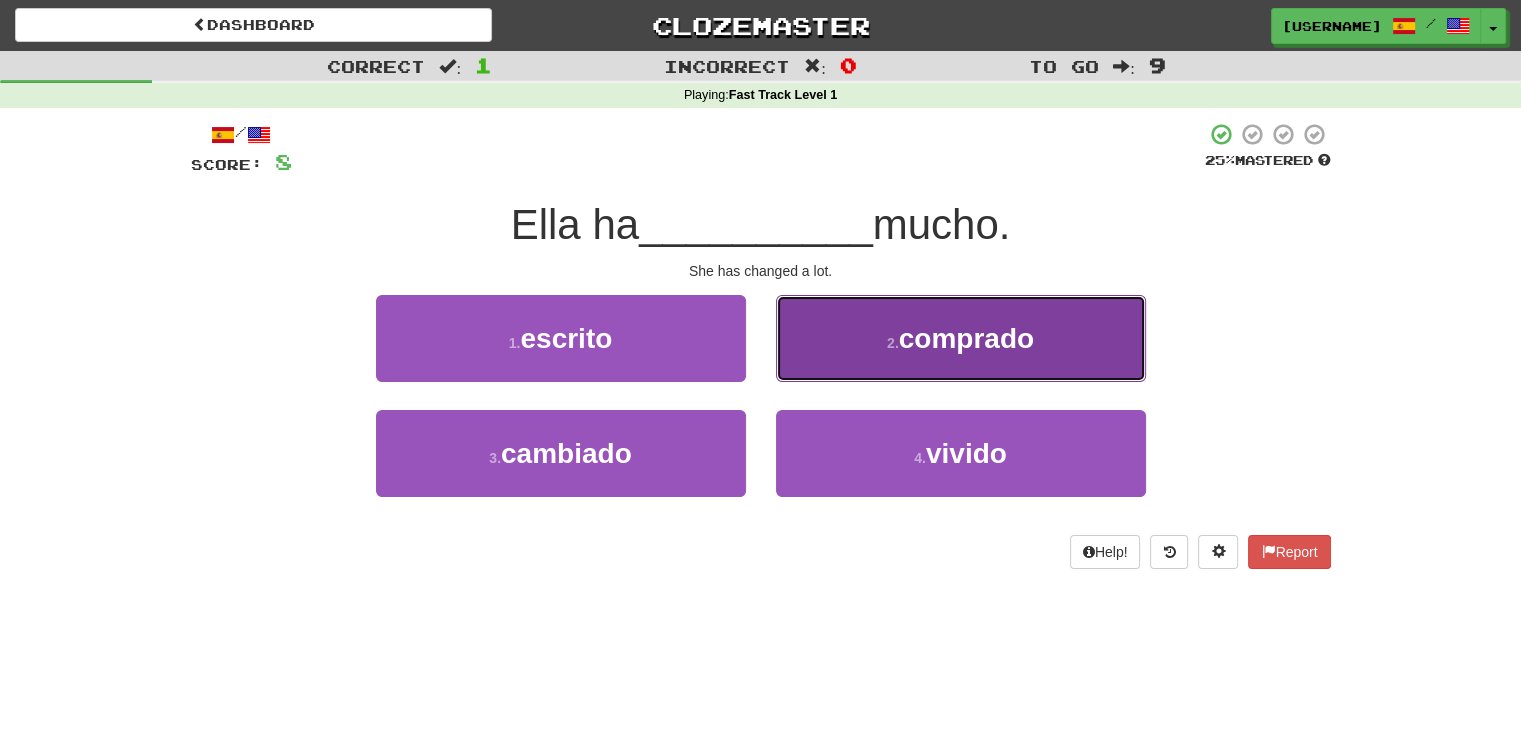 click on "2 .  comprado" at bounding box center [961, 338] 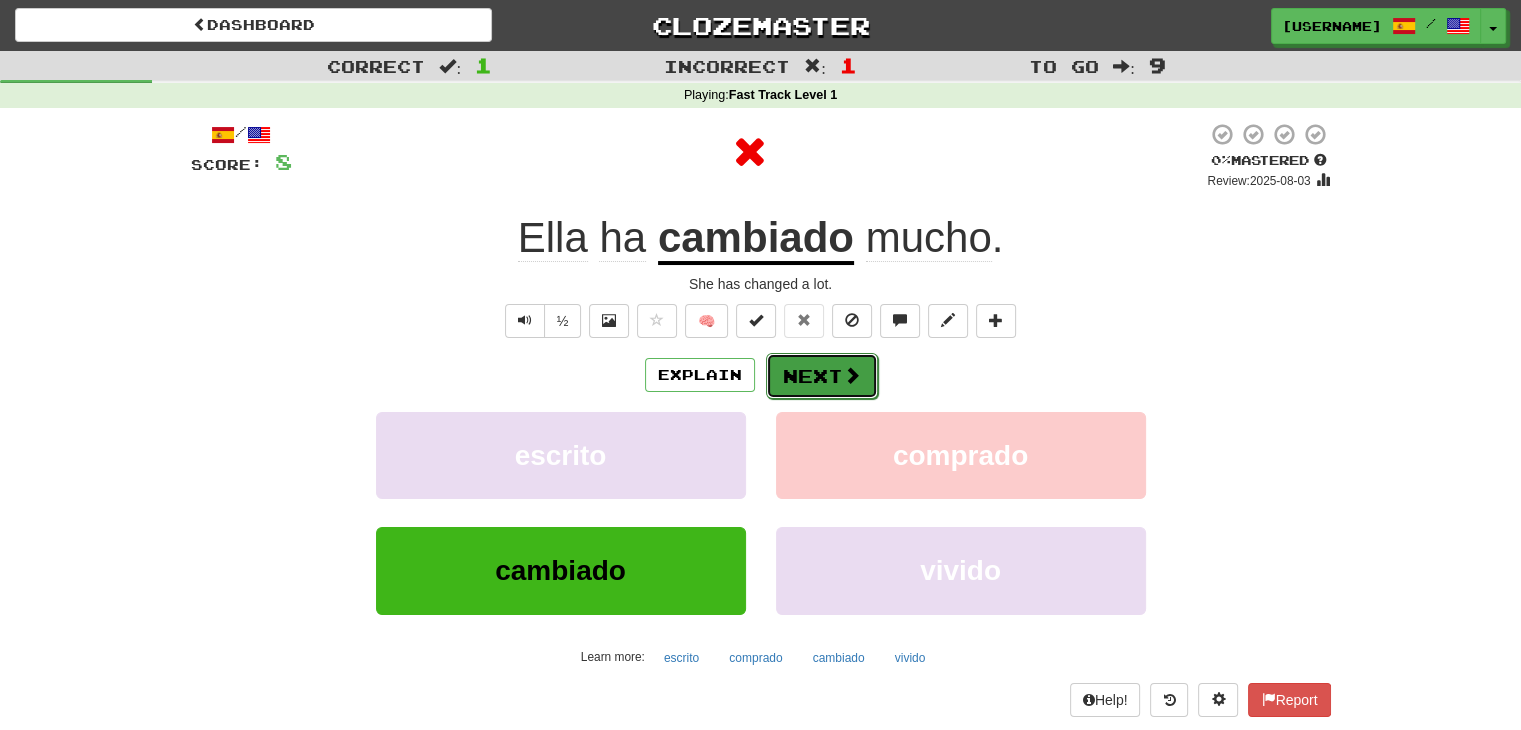 click on "Next" at bounding box center [822, 376] 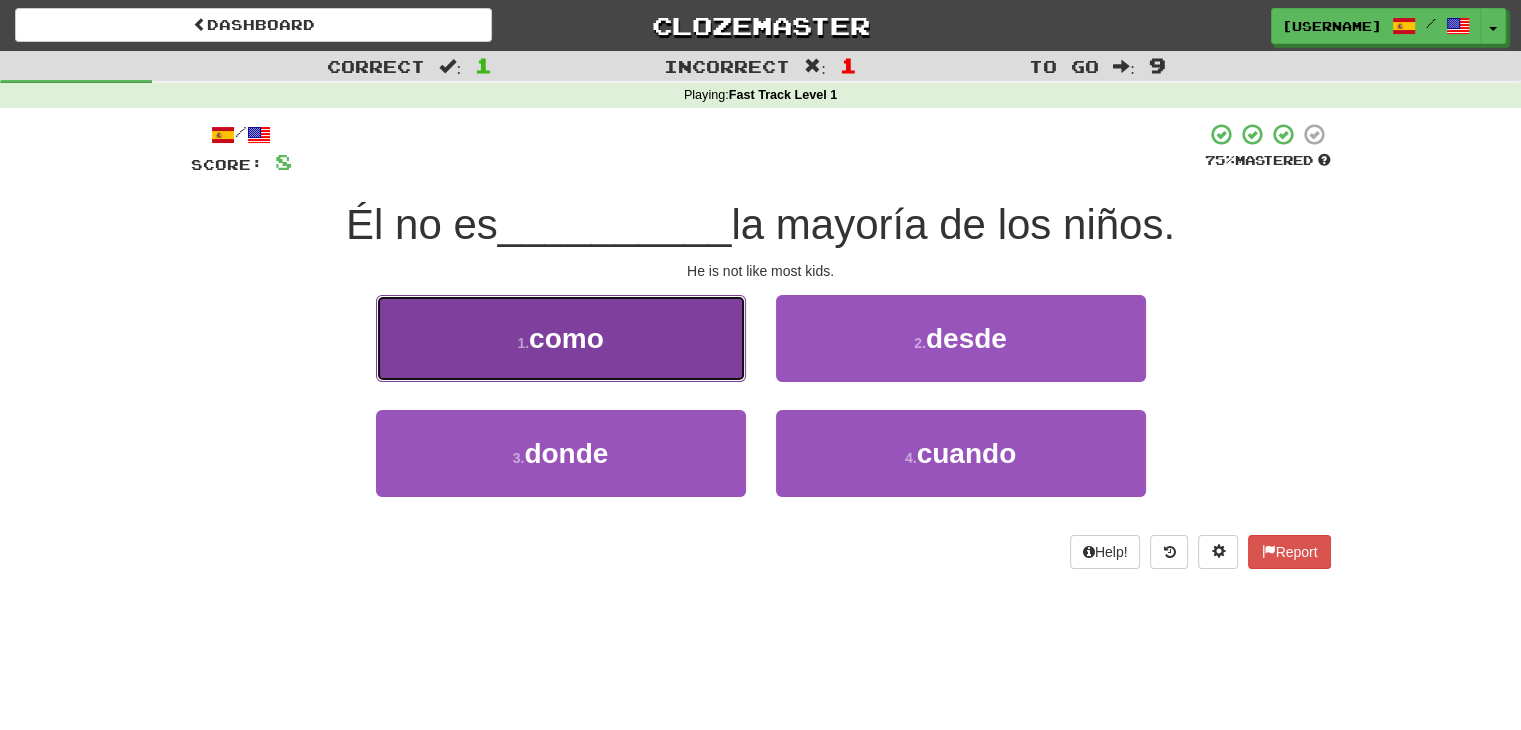 click on "1 .  como" at bounding box center [561, 338] 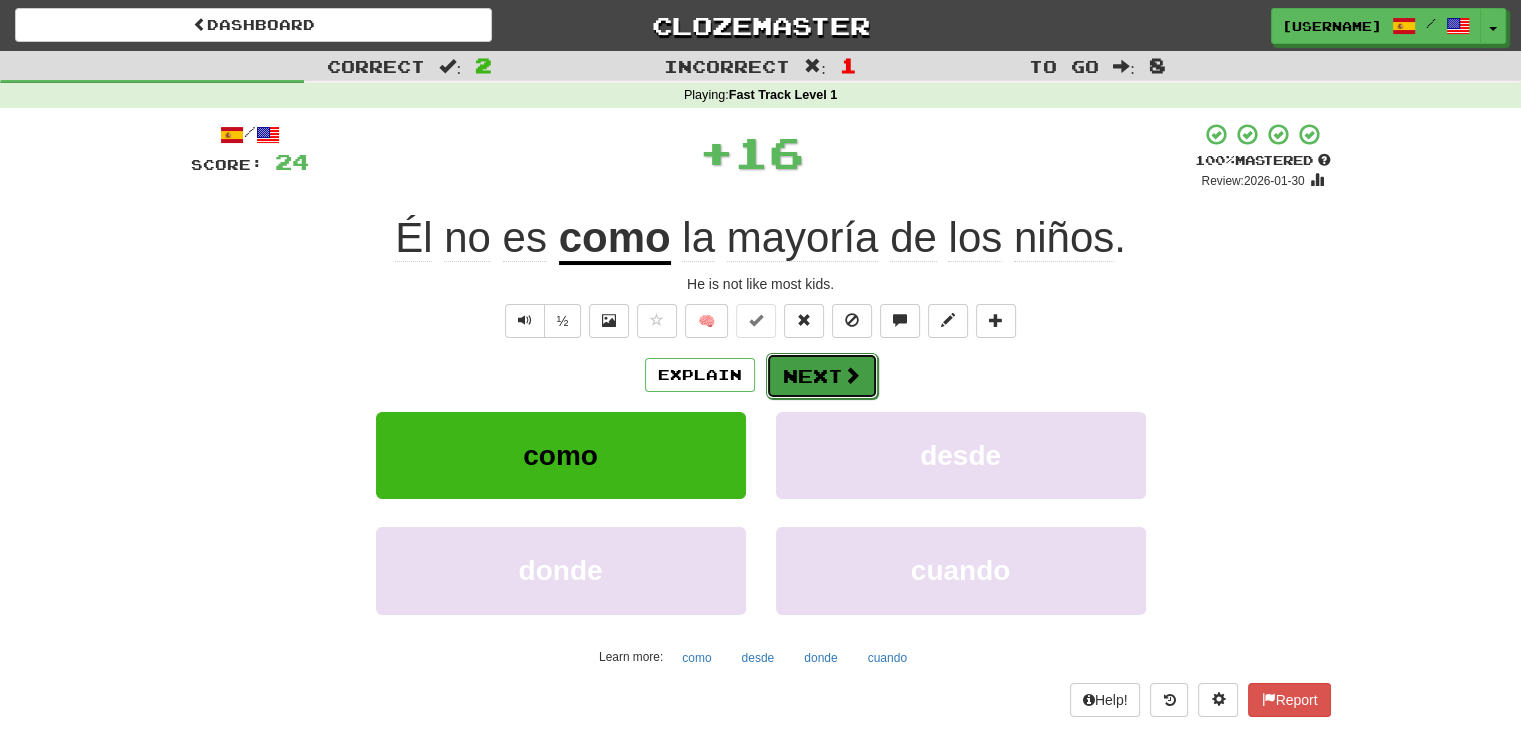 click on "Next" at bounding box center [822, 376] 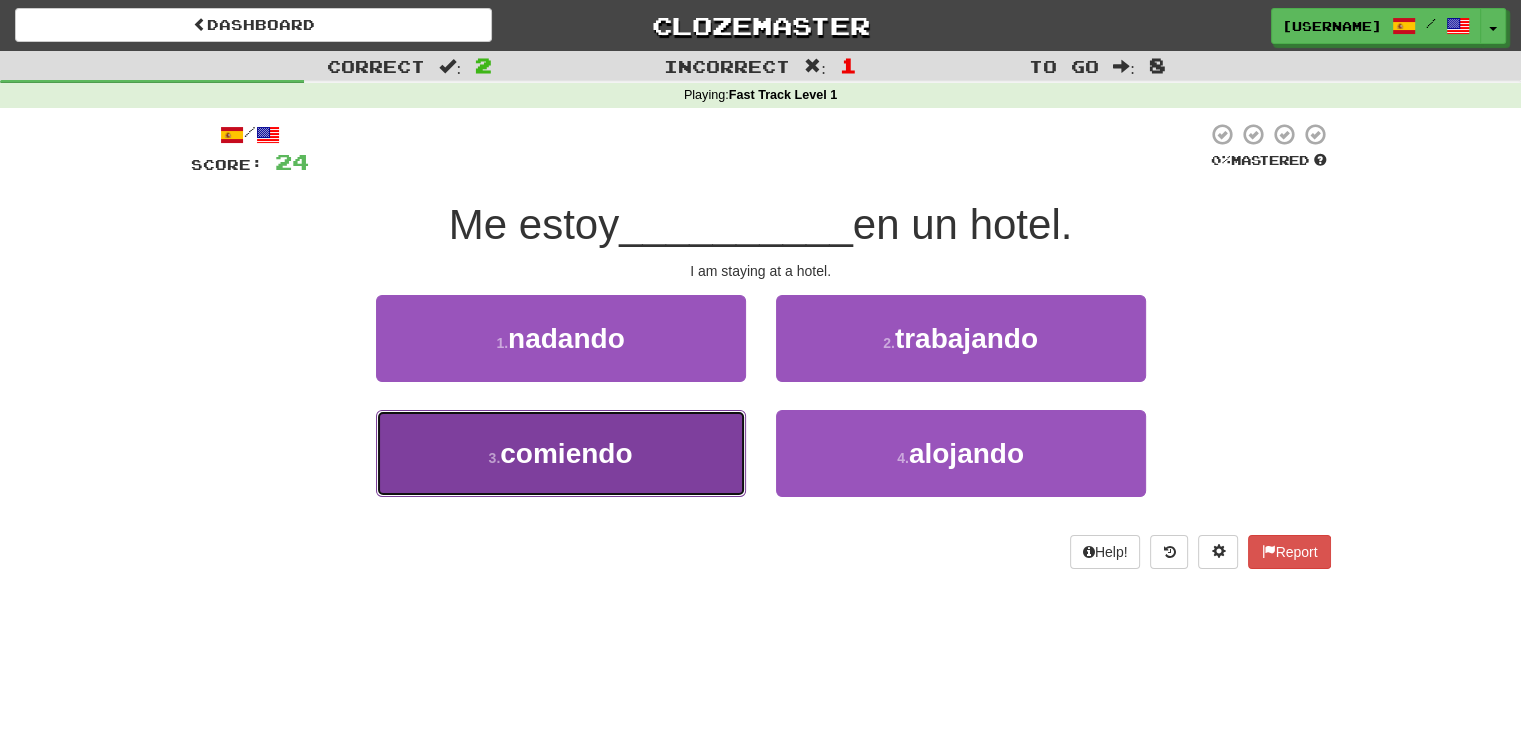 click on "3 .  comiendo" at bounding box center (561, 453) 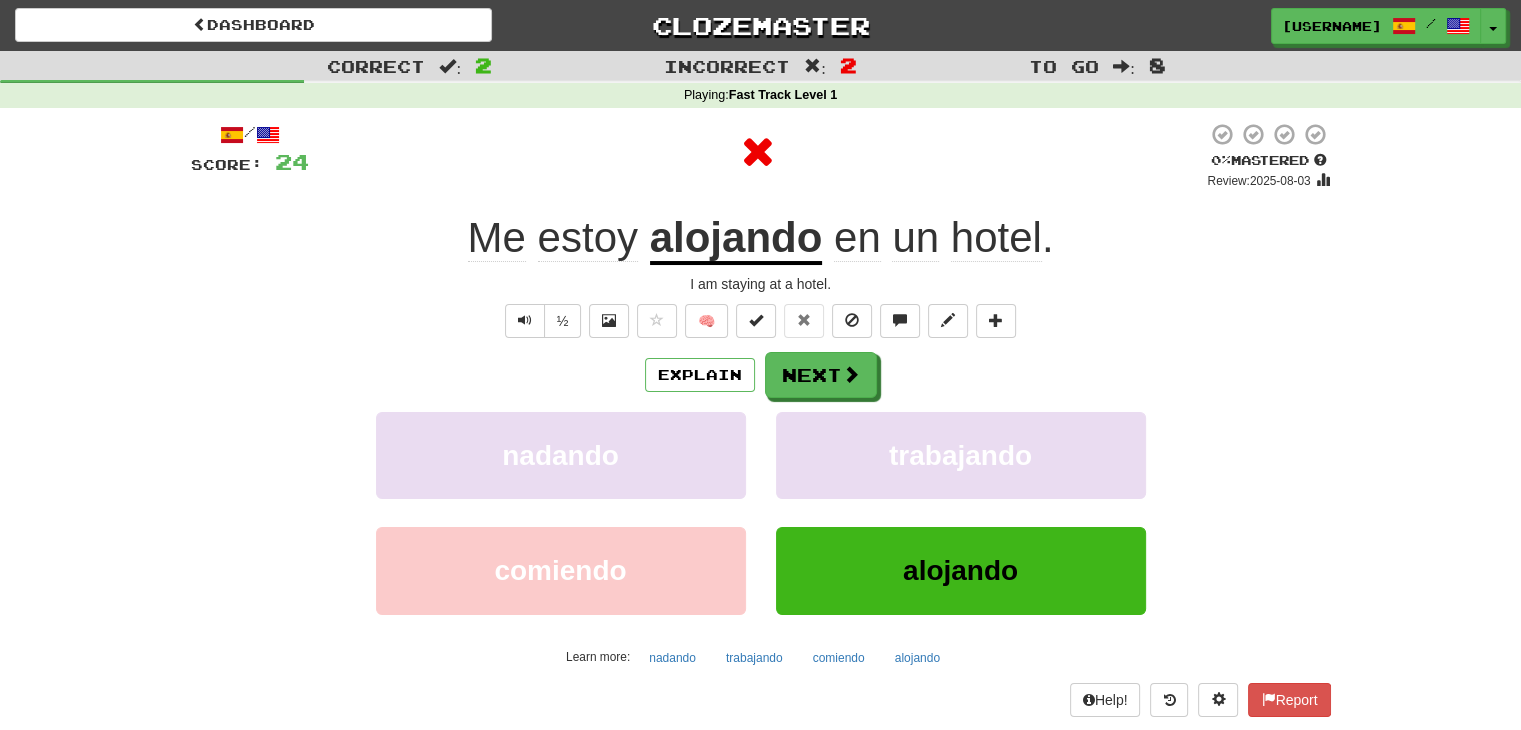click on "alojando" at bounding box center (736, 239) 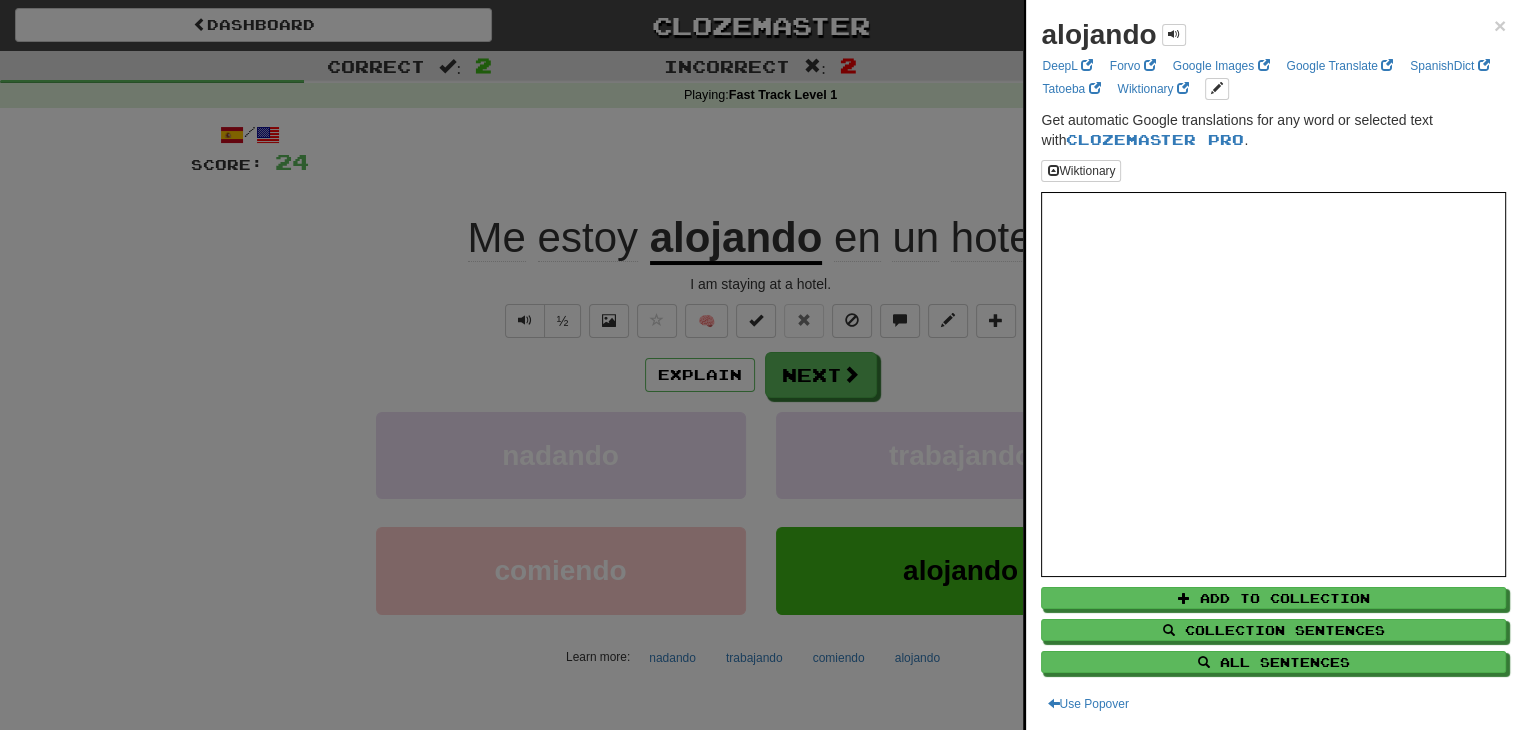 click at bounding box center (760, 365) 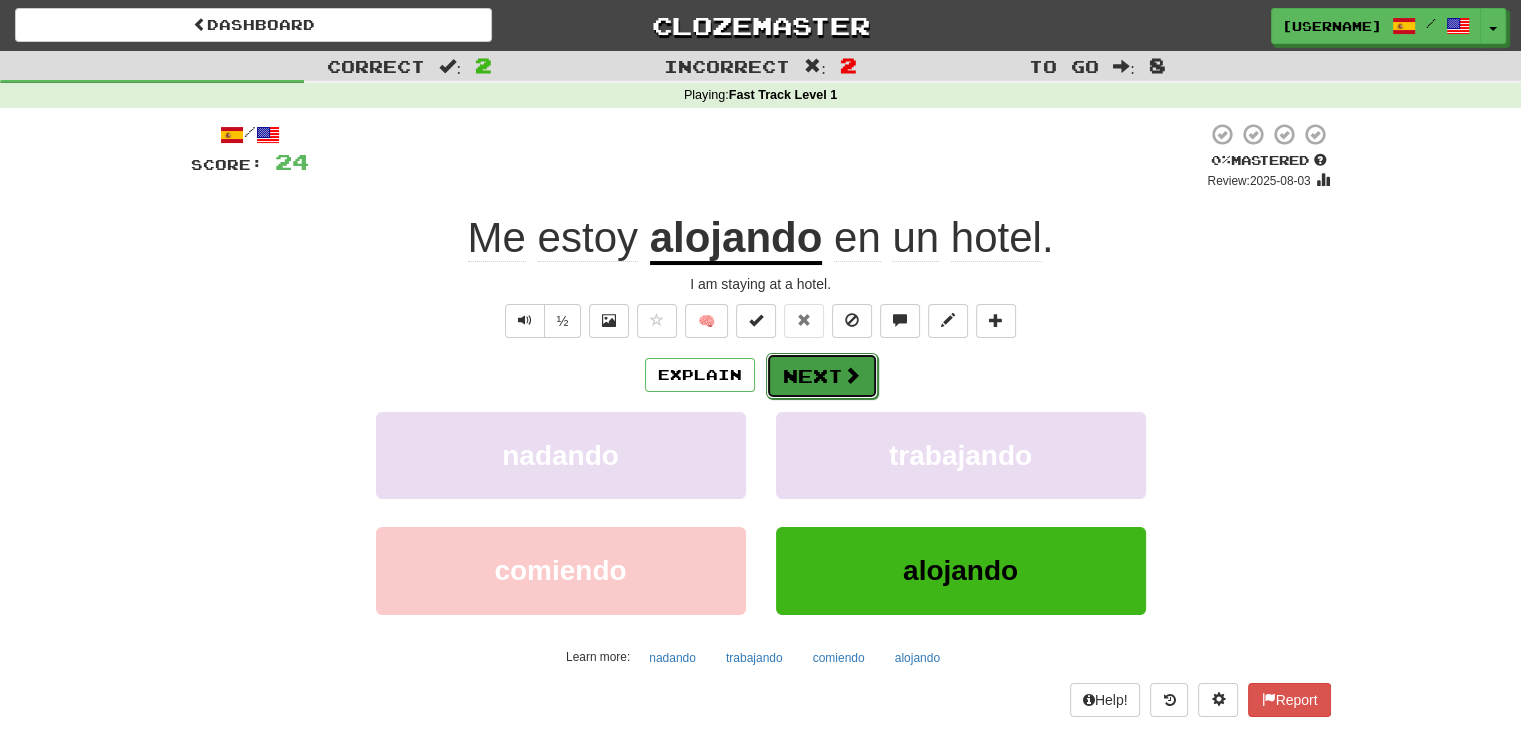 click at bounding box center [852, 375] 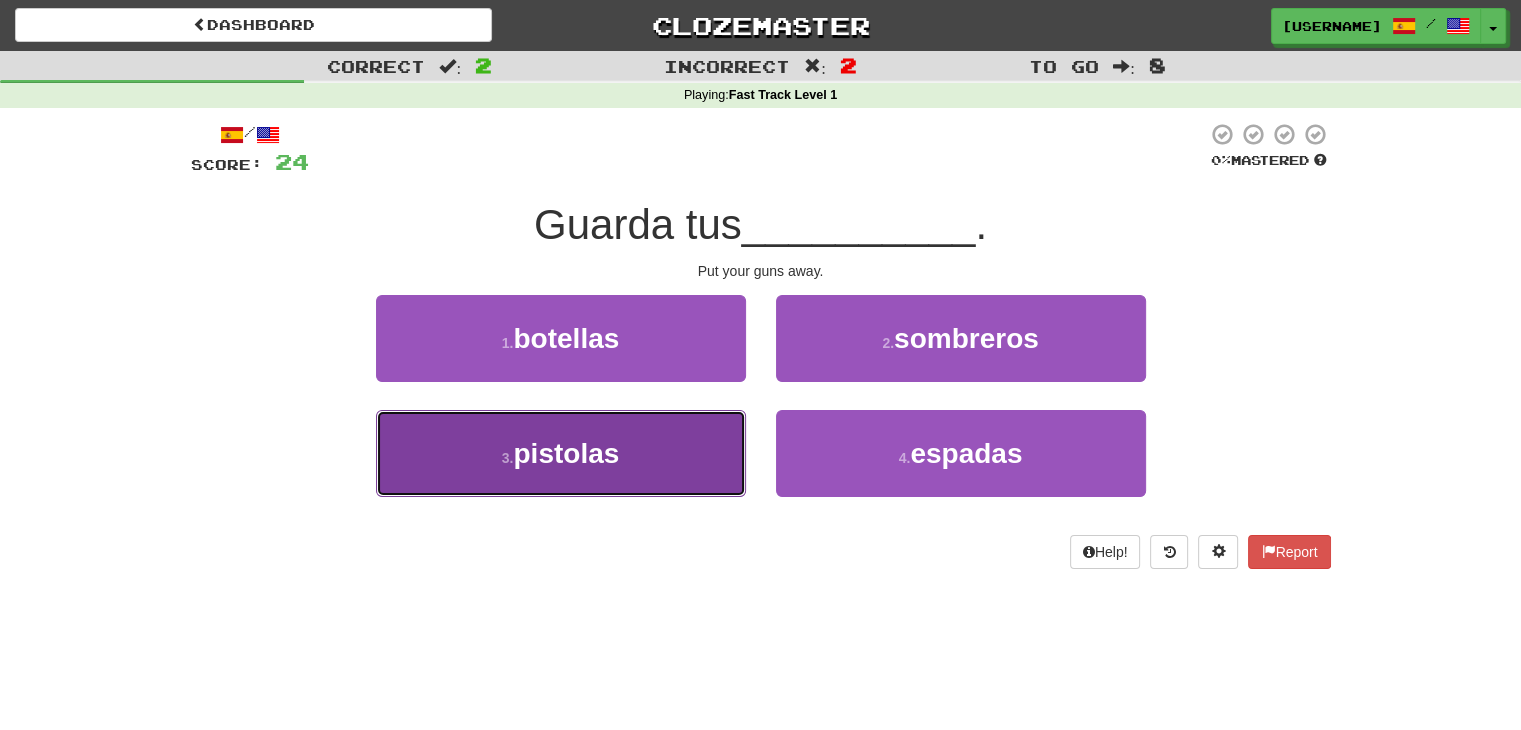 click on "3 .  pistolas" at bounding box center (561, 453) 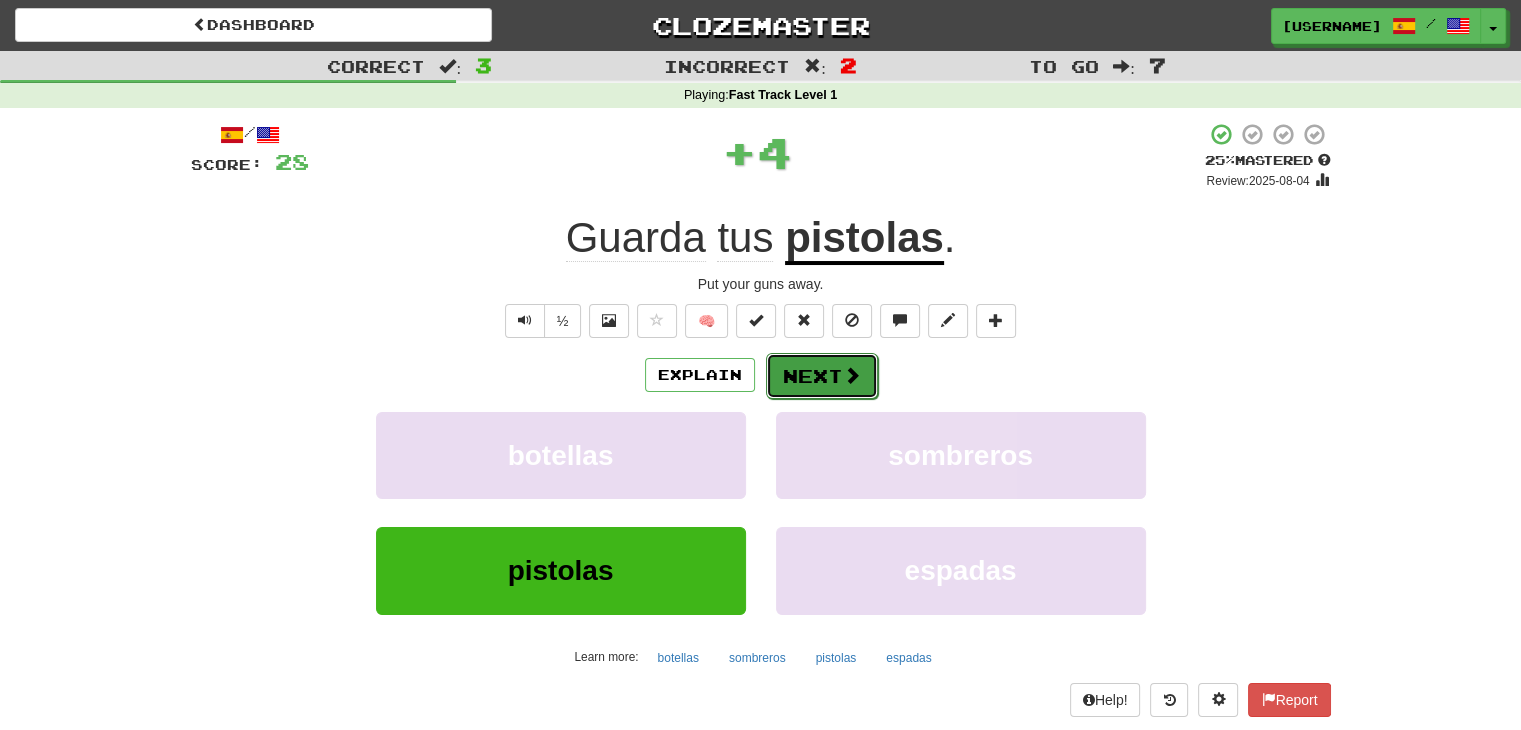 click on "Next" at bounding box center [822, 376] 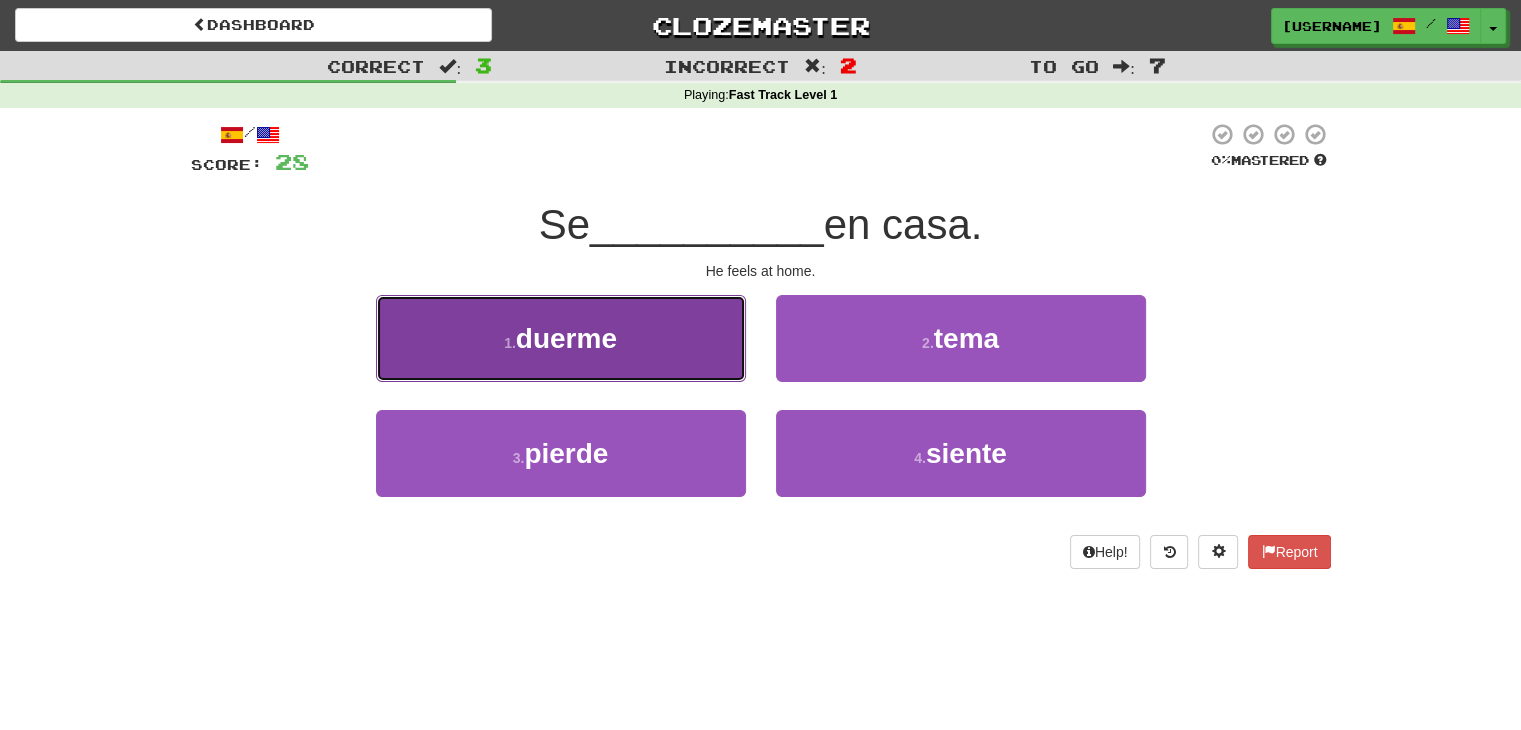 click on "1 .  duerme" at bounding box center (561, 338) 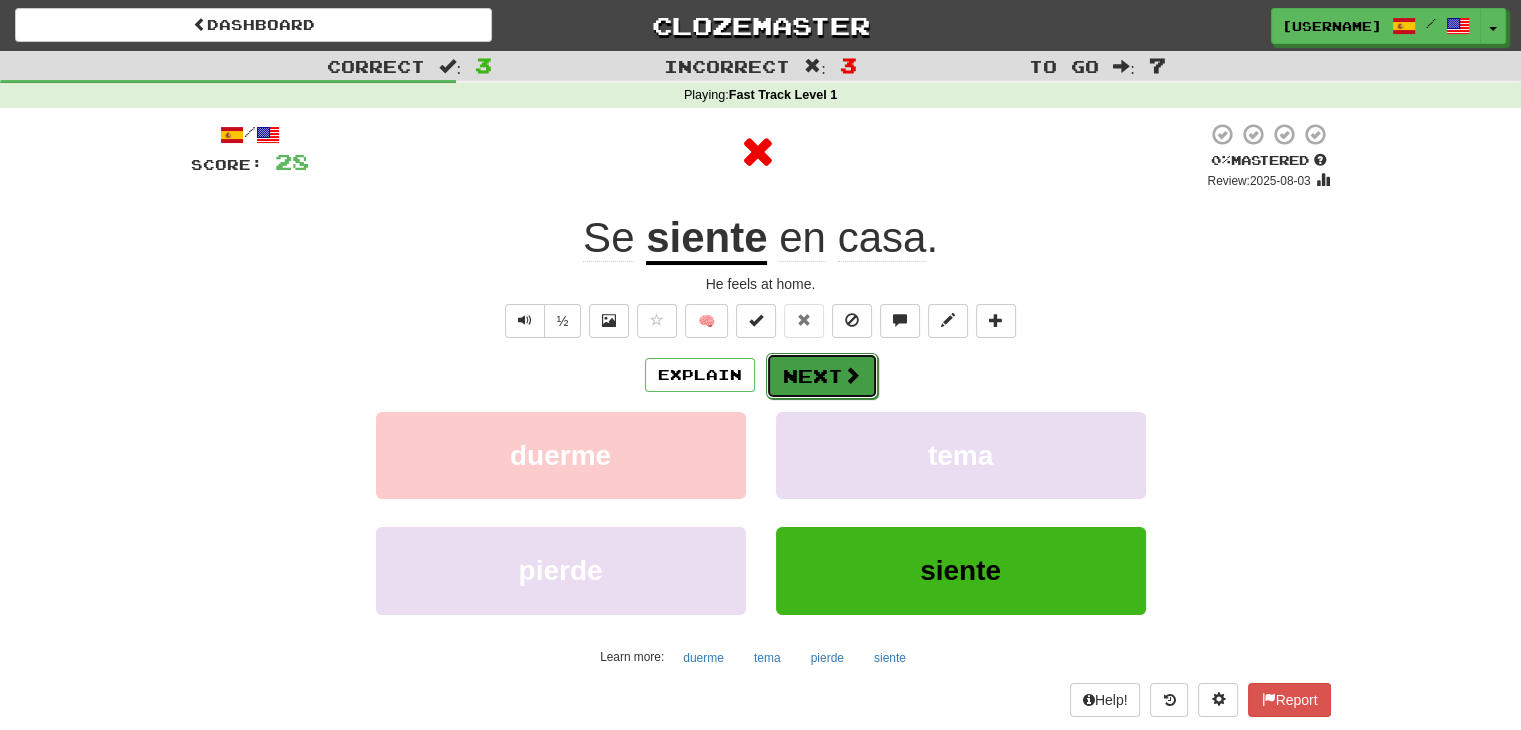 click on "Next" at bounding box center [822, 376] 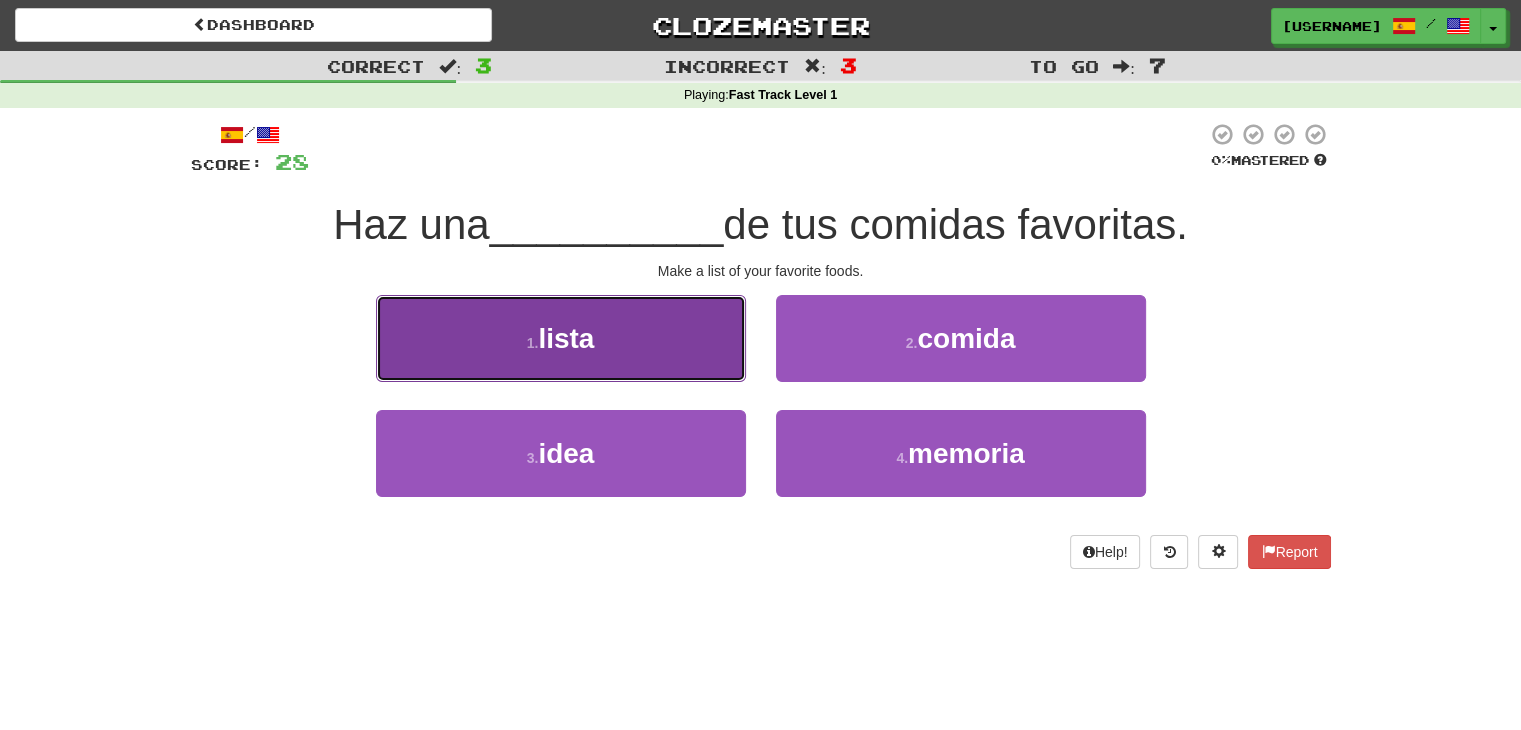 click on "1 .  lista" at bounding box center (561, 338) 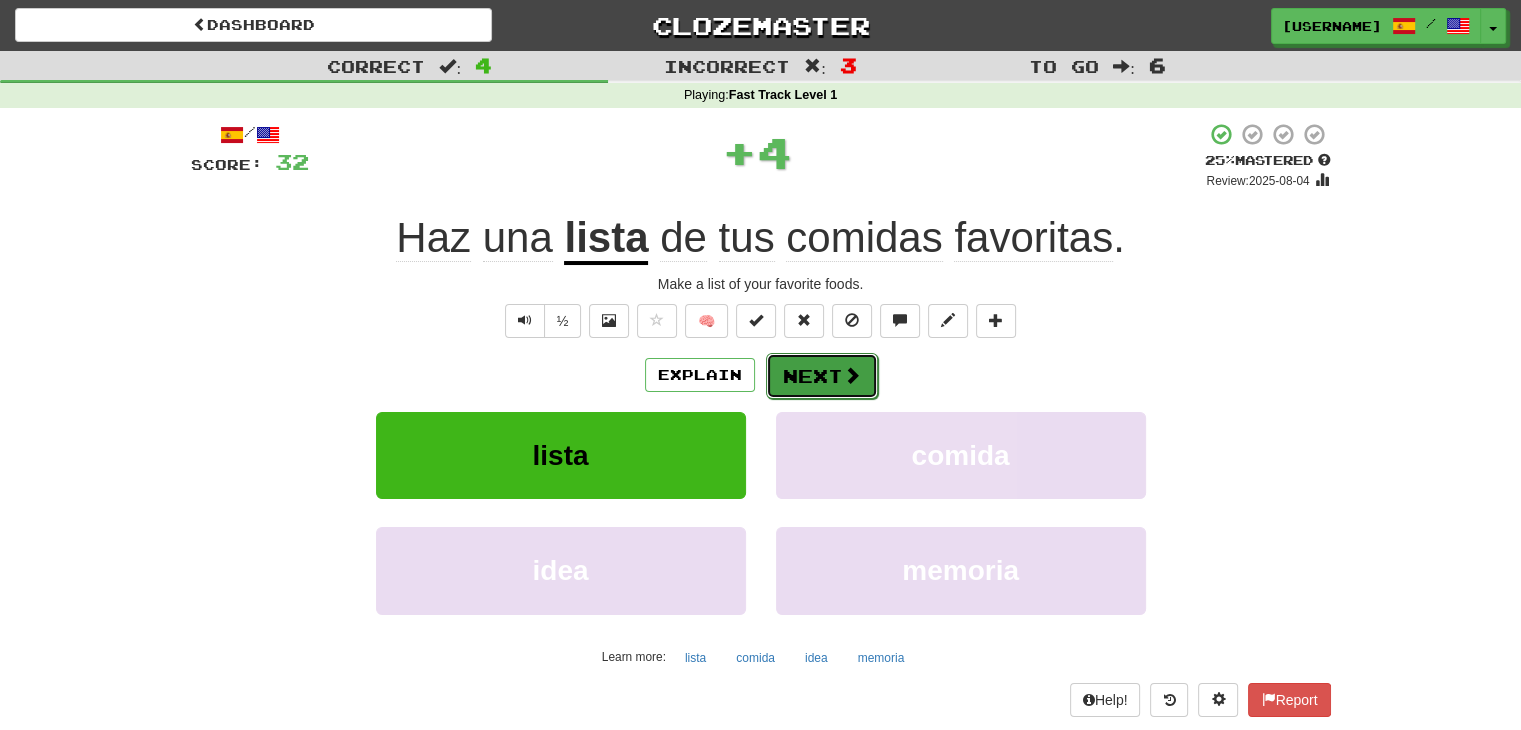 click on "Next" at bounding box center [822, 376] 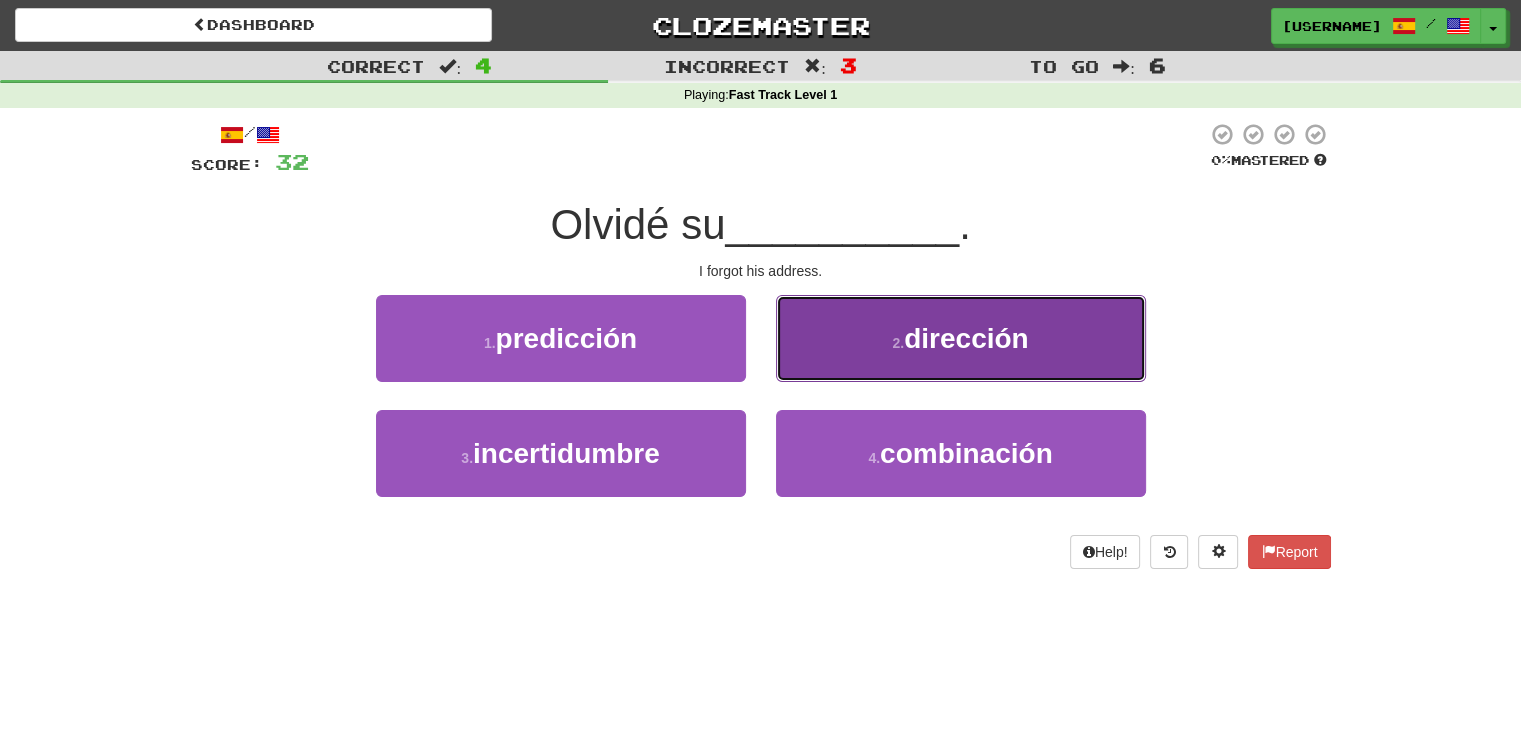click on "dirección" at bounding box center (966, 338) 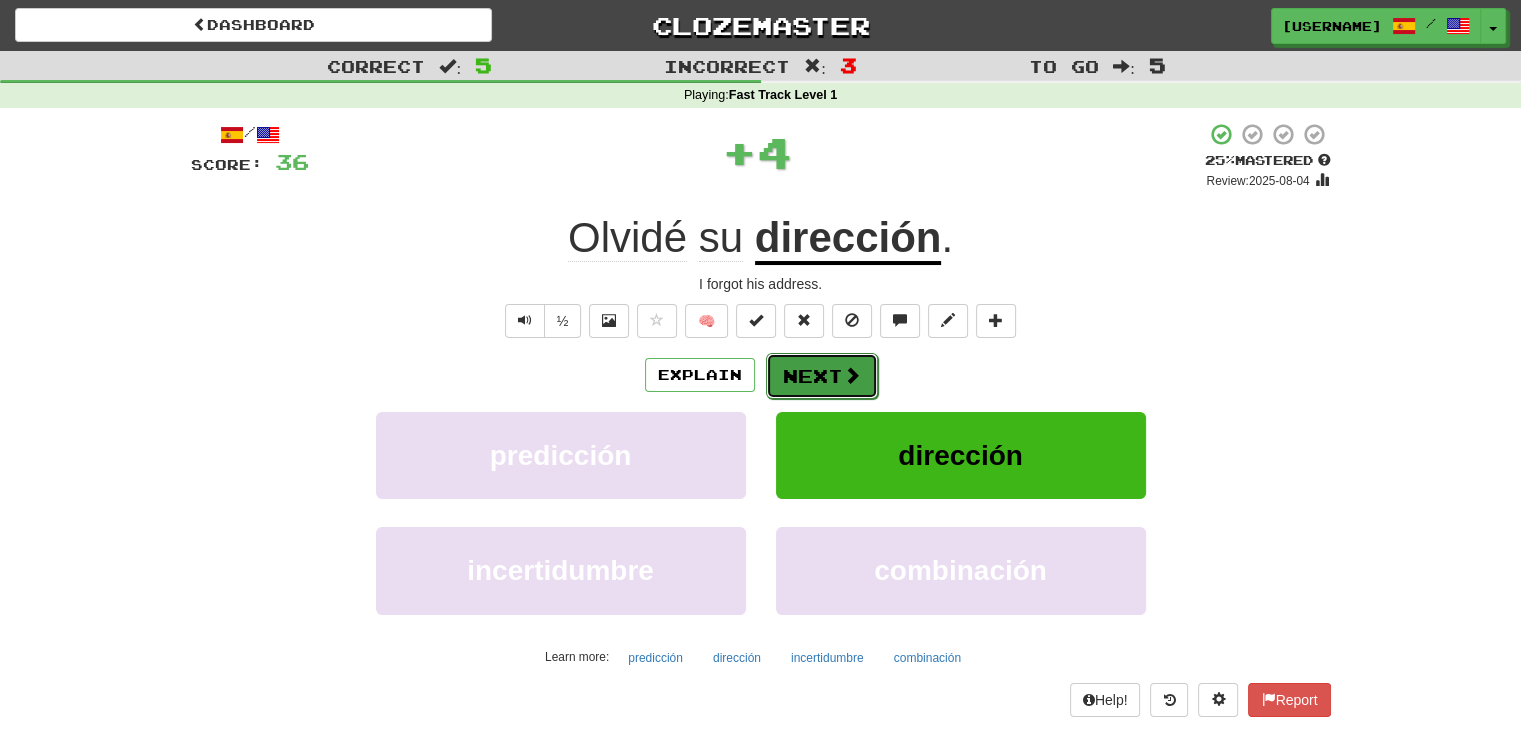 click at bounding box center (852, 375) 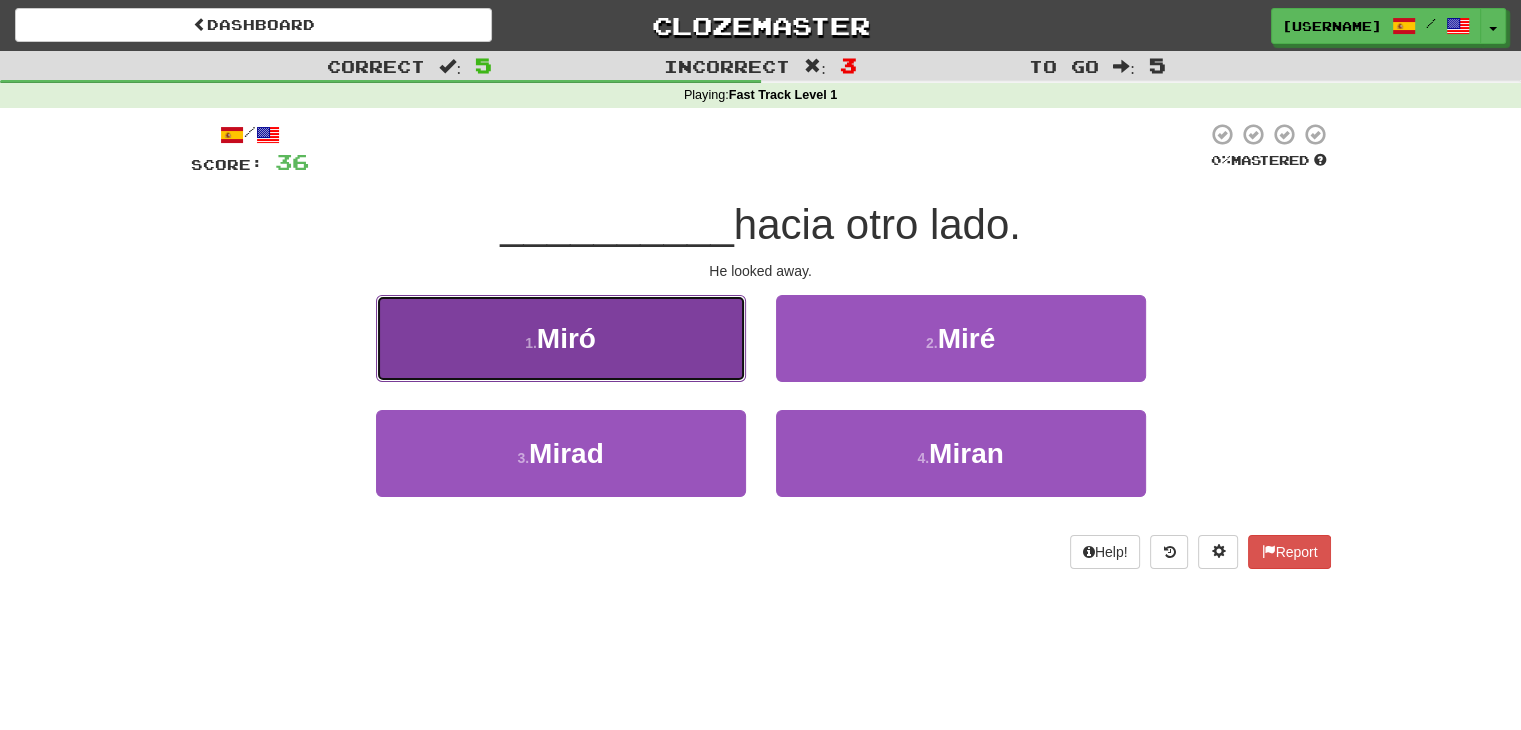 click on "1 .  Miró" at bounding box center (561, 338) 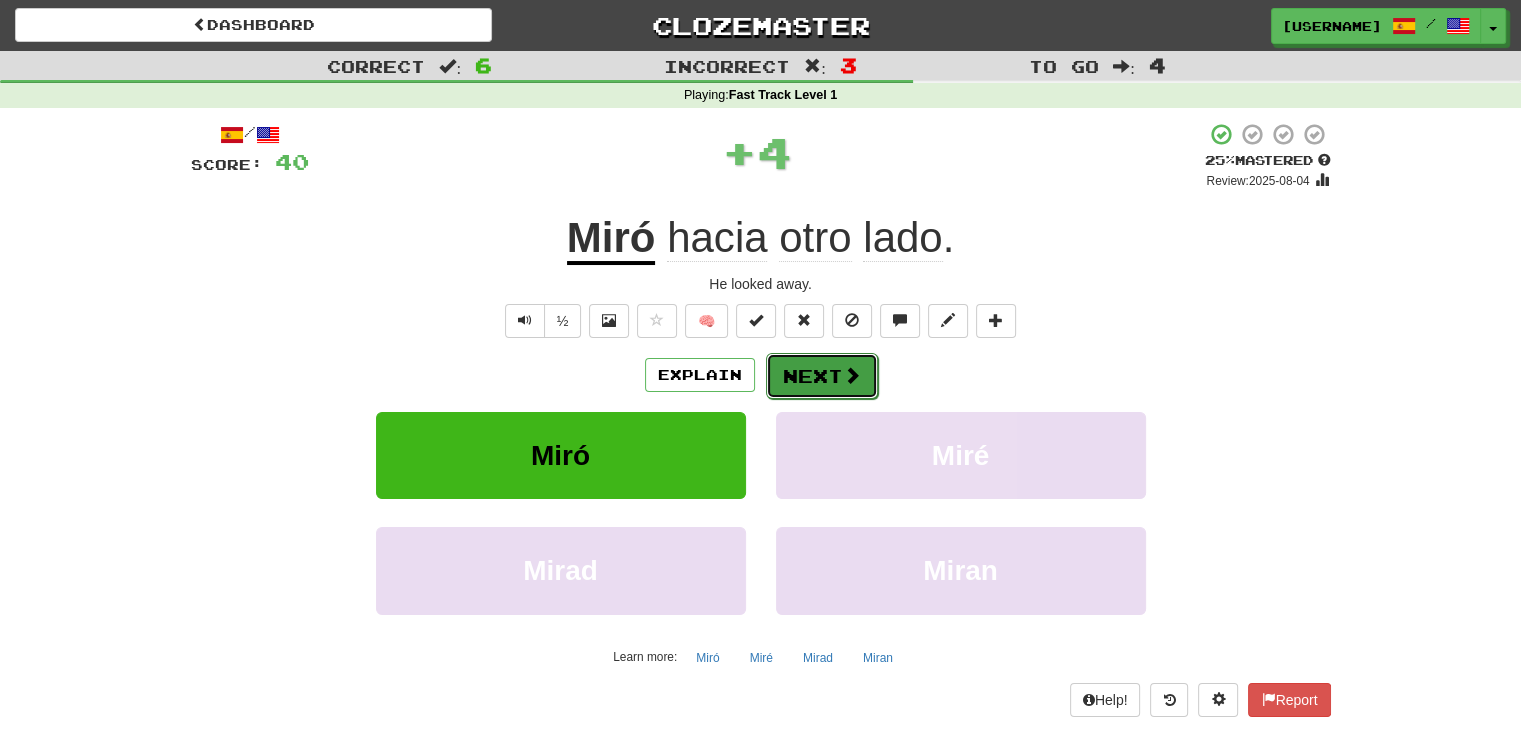 click on "Next" at bounding box center [822, 376] 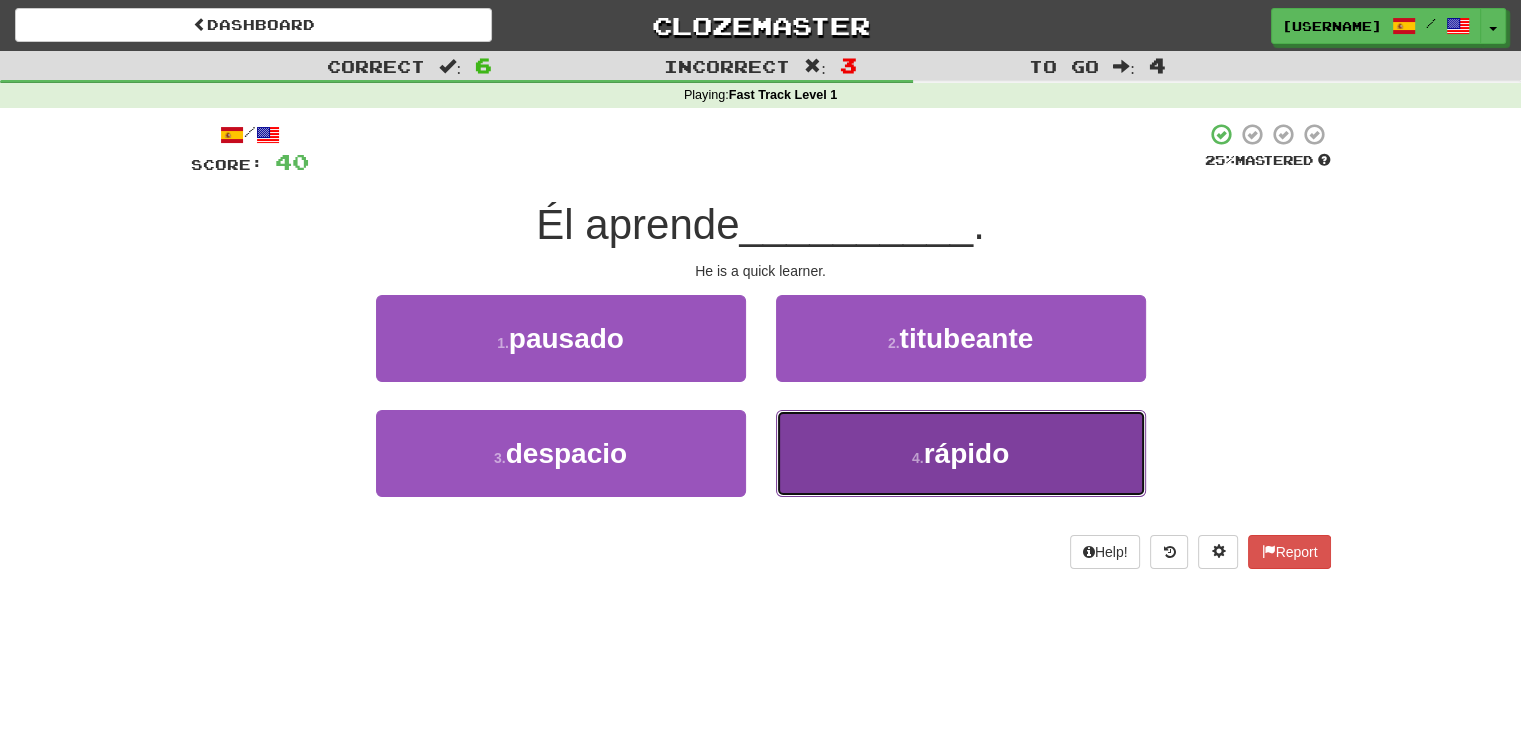 click on "4 .  rápido" at bounding box center [961, 453] 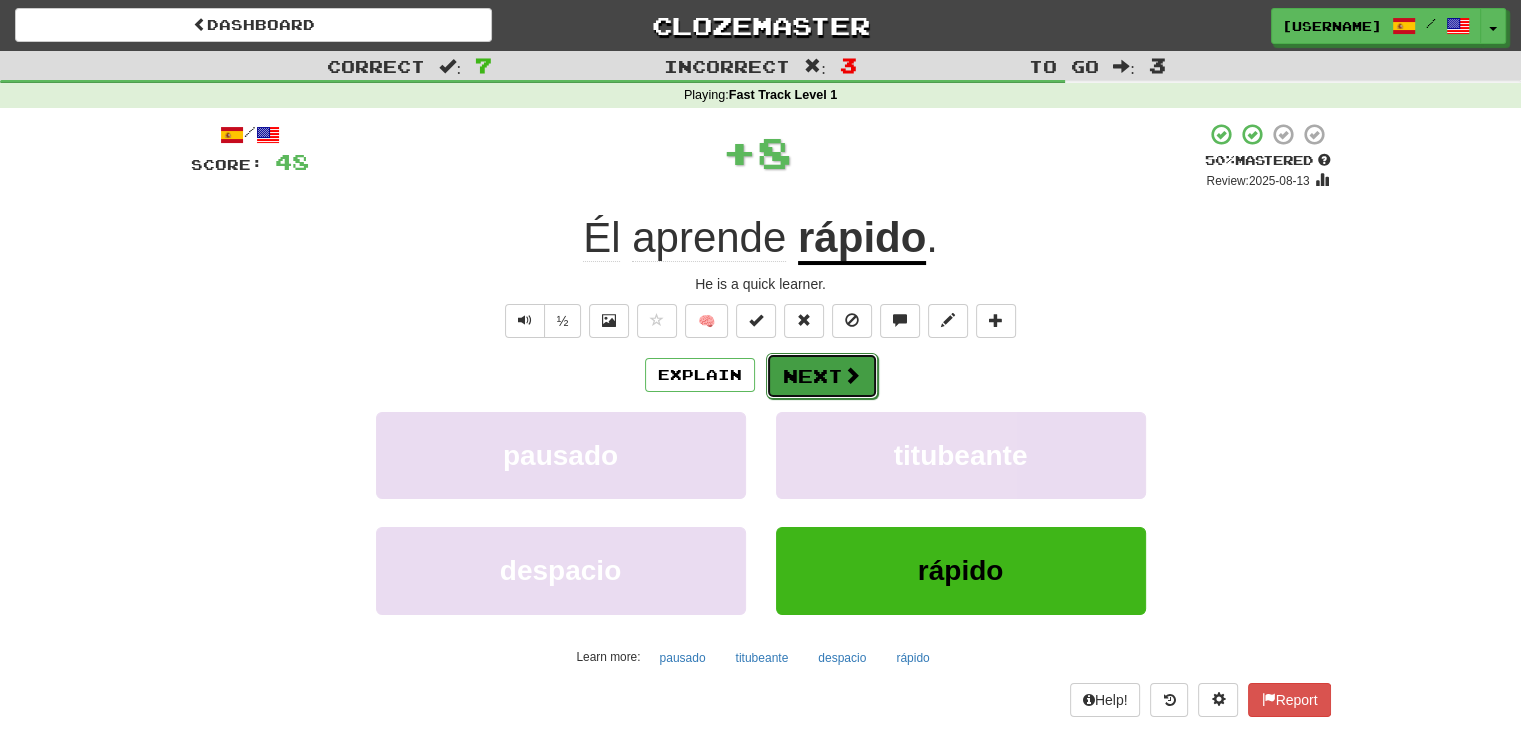 click on "Next" at bounding box center (822, 376) 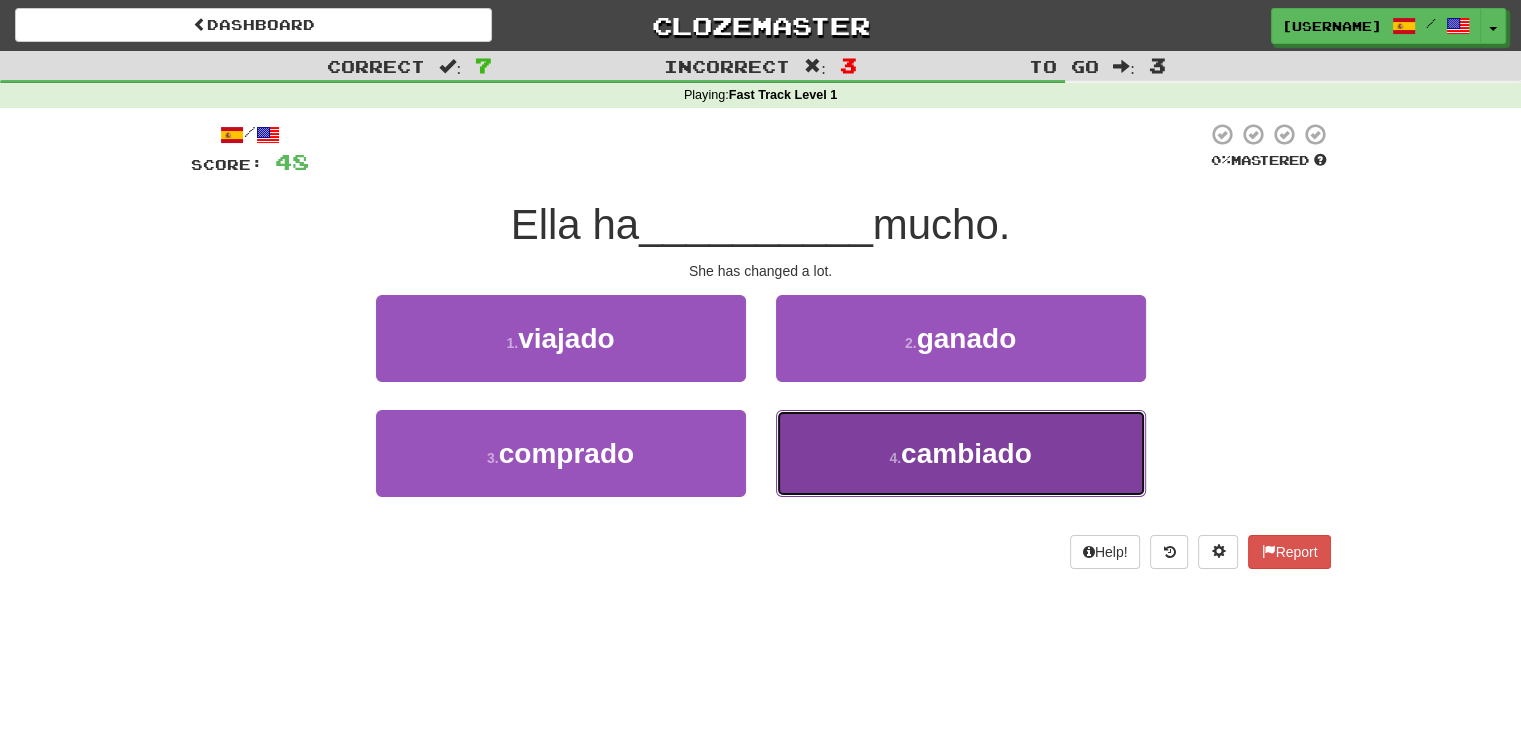 click on "4 .  cambiado" at bounding box center [961, 453] 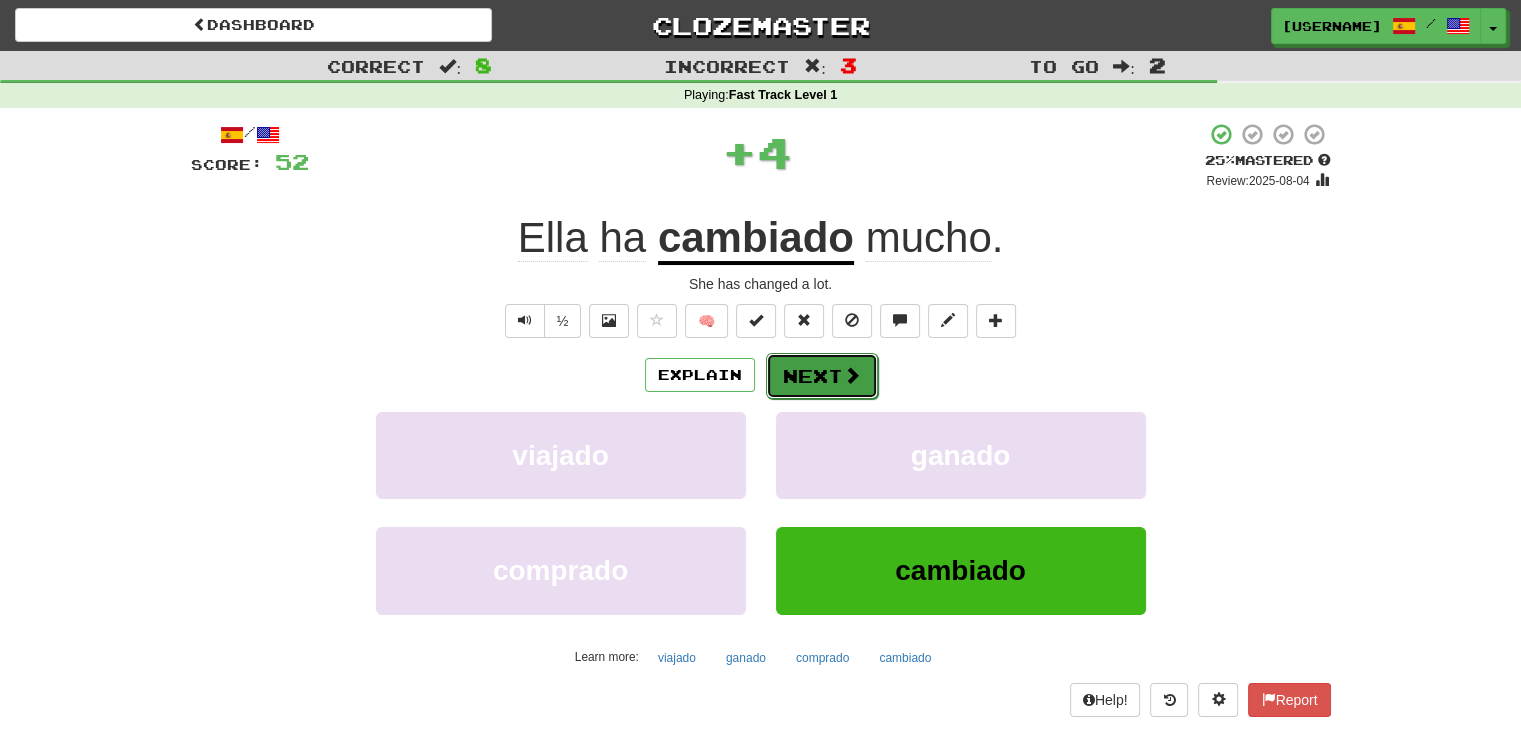 click on "Next" at bounding box center [822, 376] 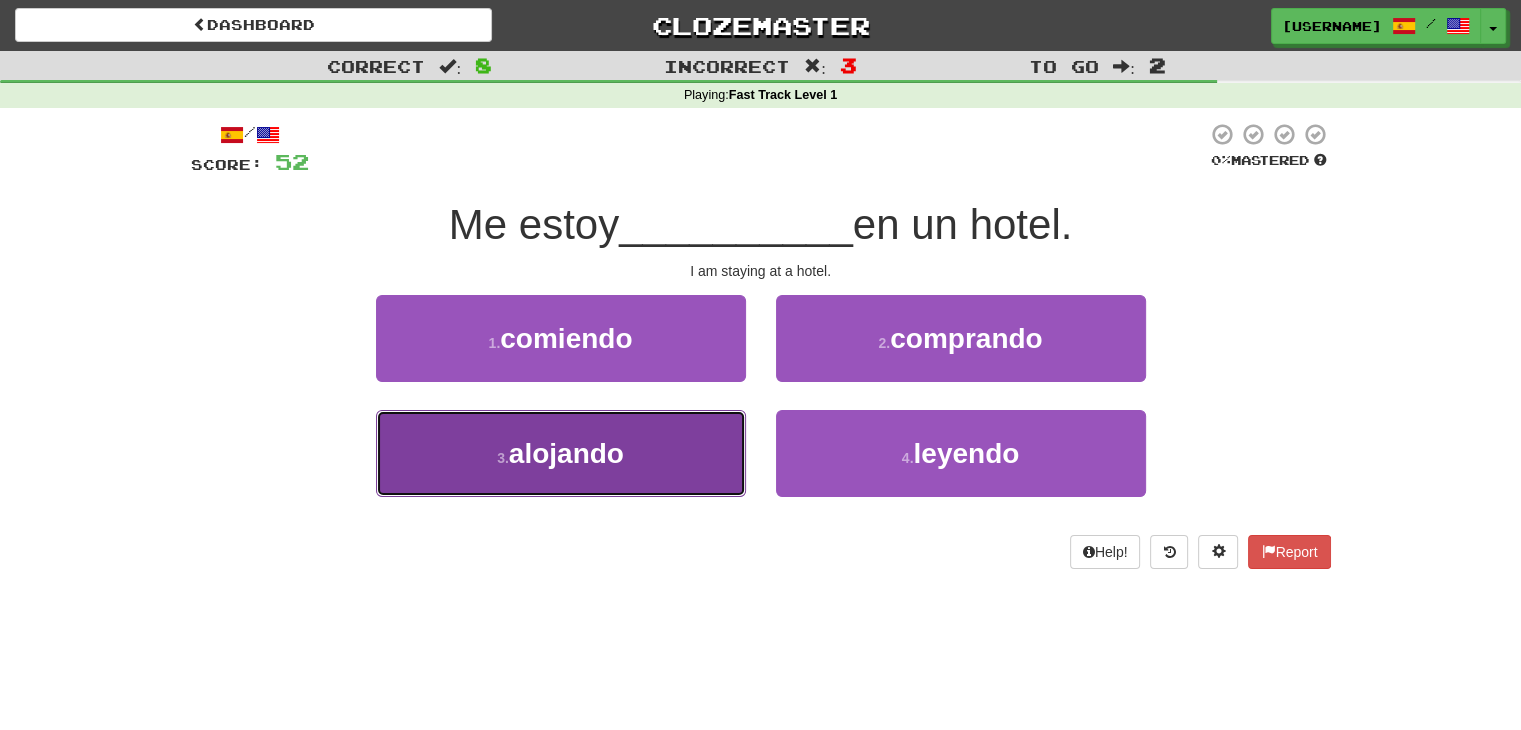 click on "3 .  alojando" at bounding box center [561, 453] 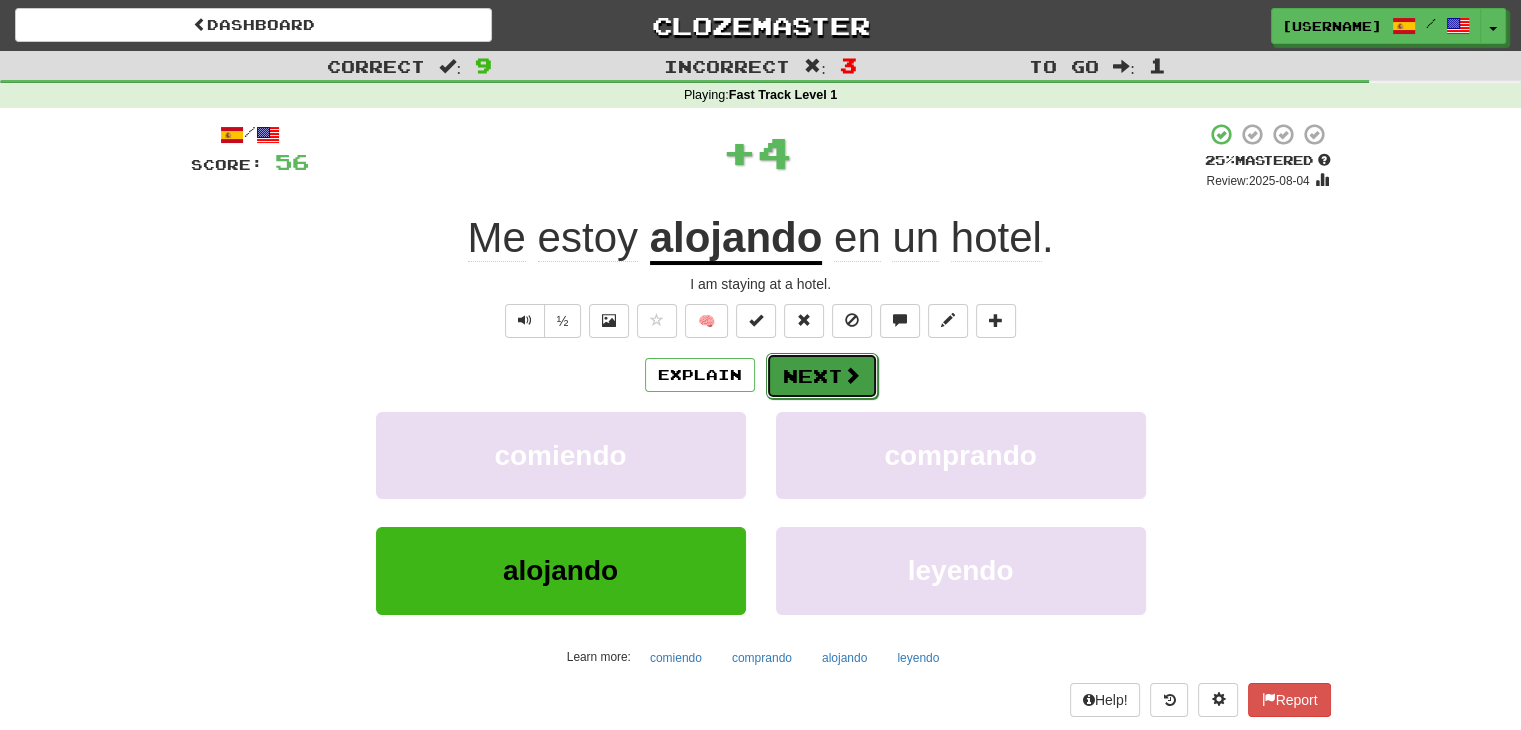 click on "Next" at bounding box center (822, 376) 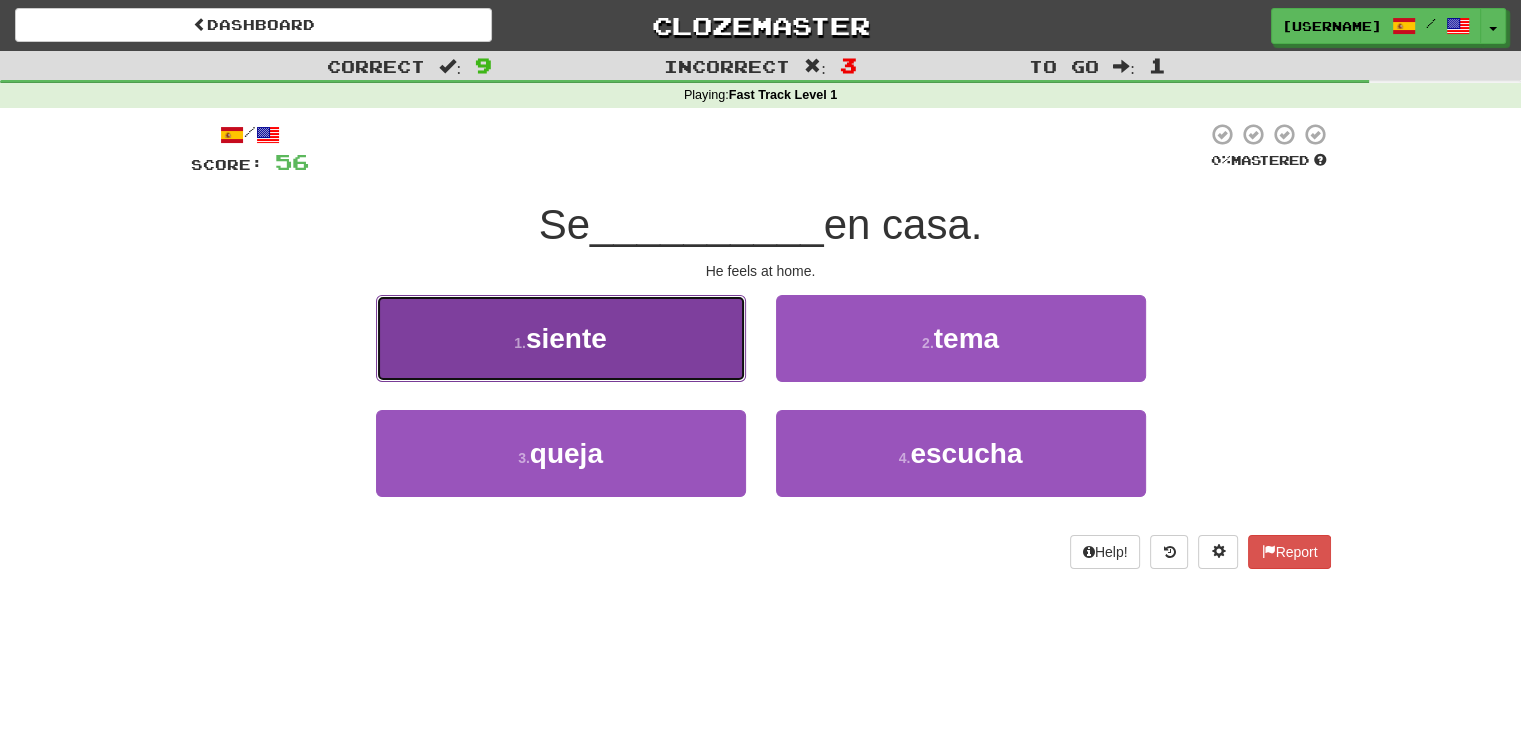click on "1 .  siente" at bounding box center [561, 338] 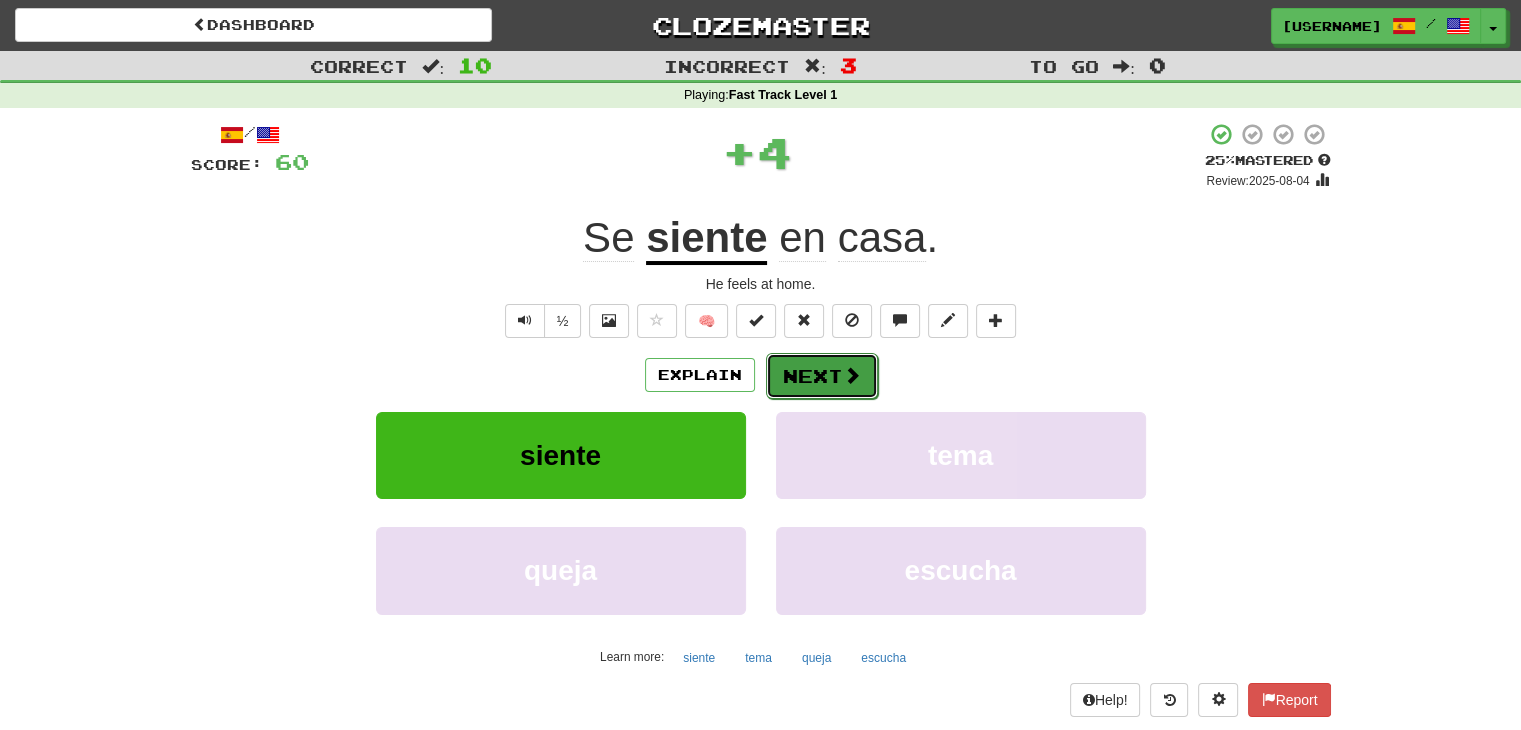 click on "Next" at bounding box center (822, 376) 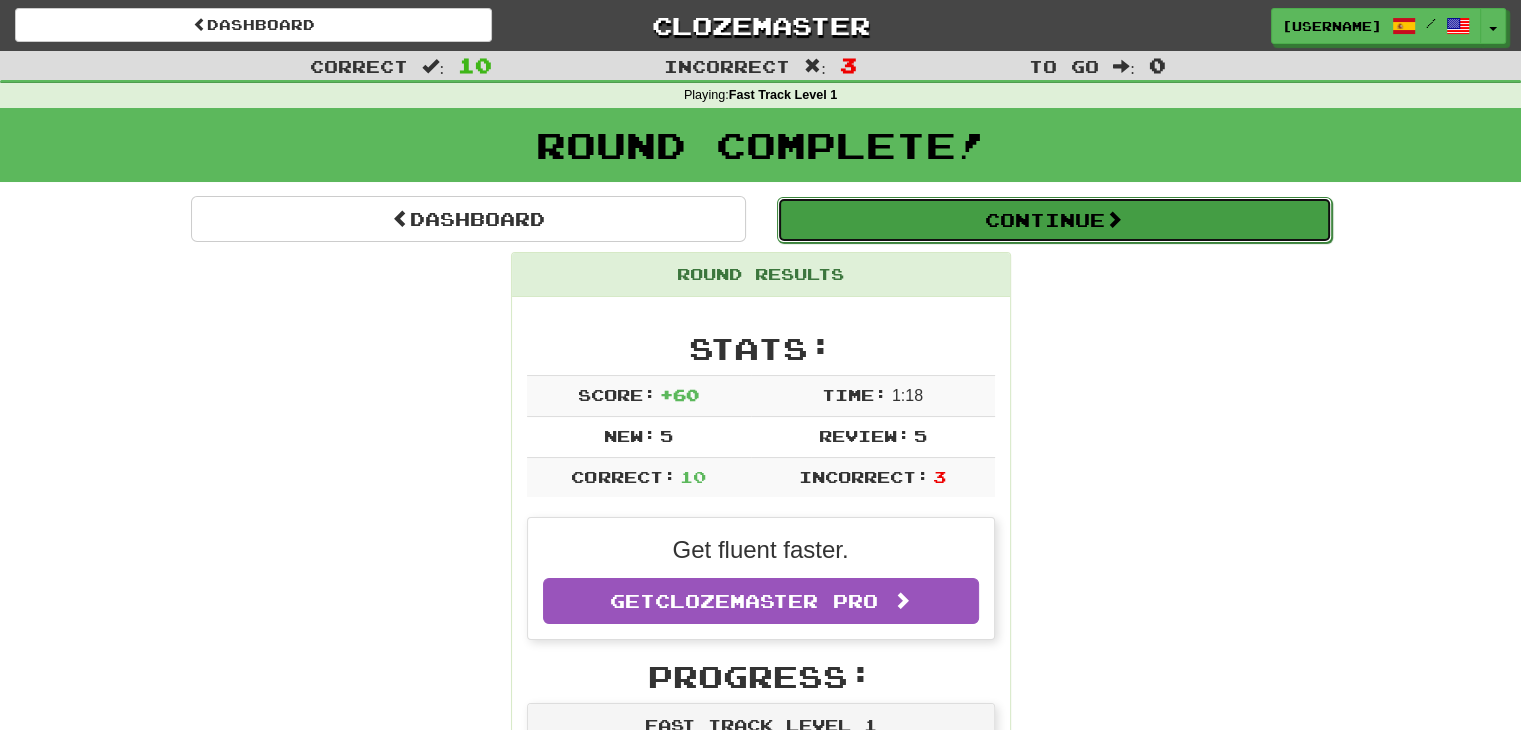 click on "Continue" at bounding box center [1054, 220] 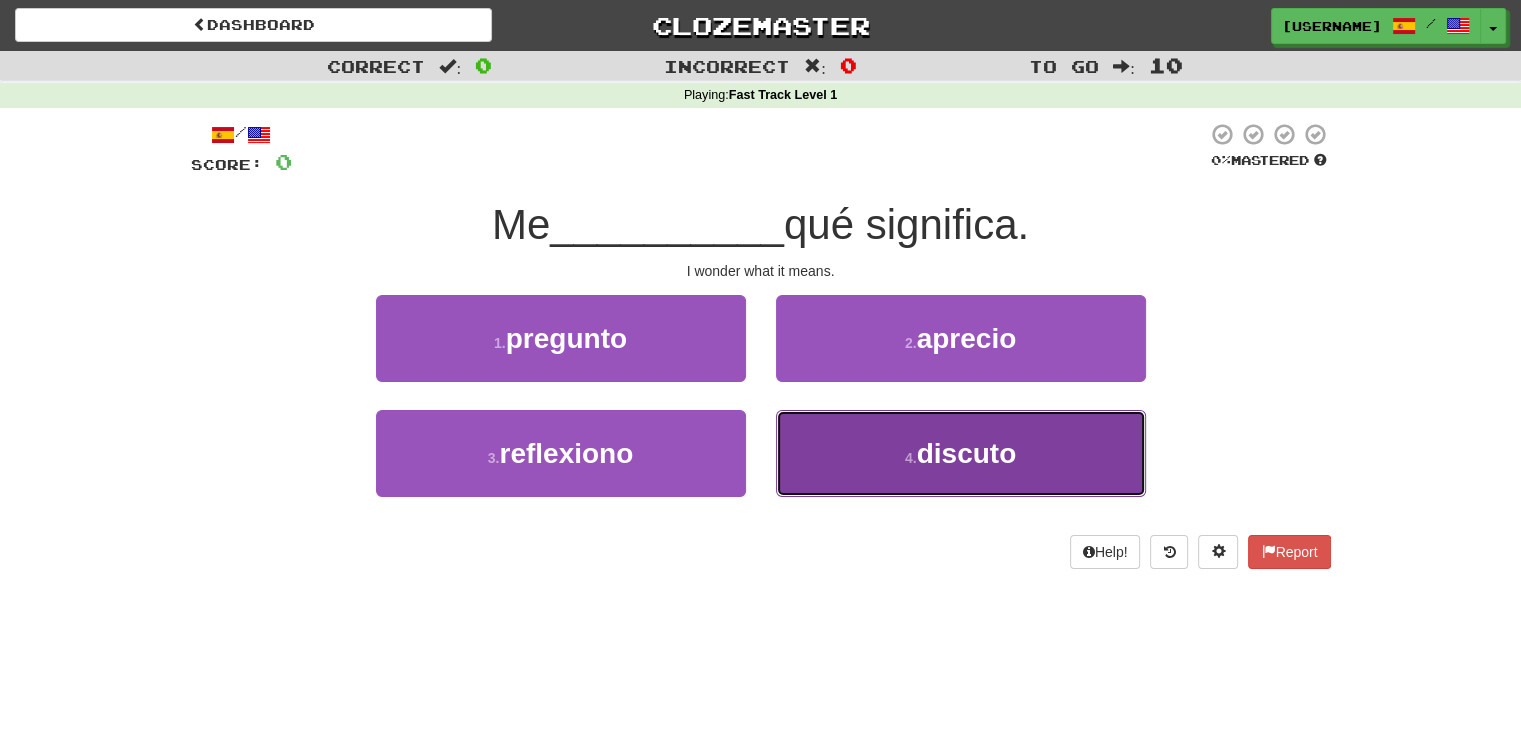 click on "4 .  discuto" at bounding box center (961, 453) 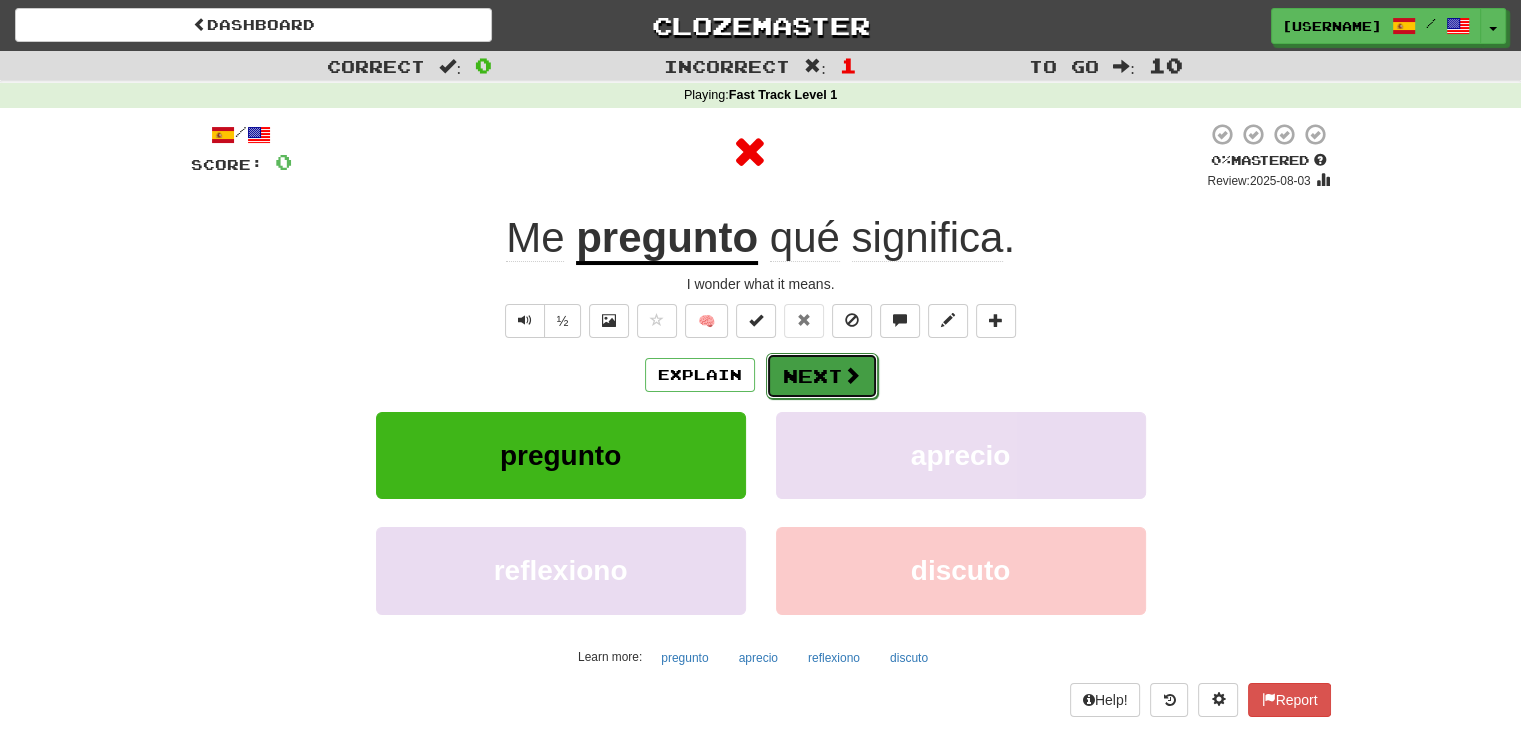 click on "Next" at bounding box center [822, 376] 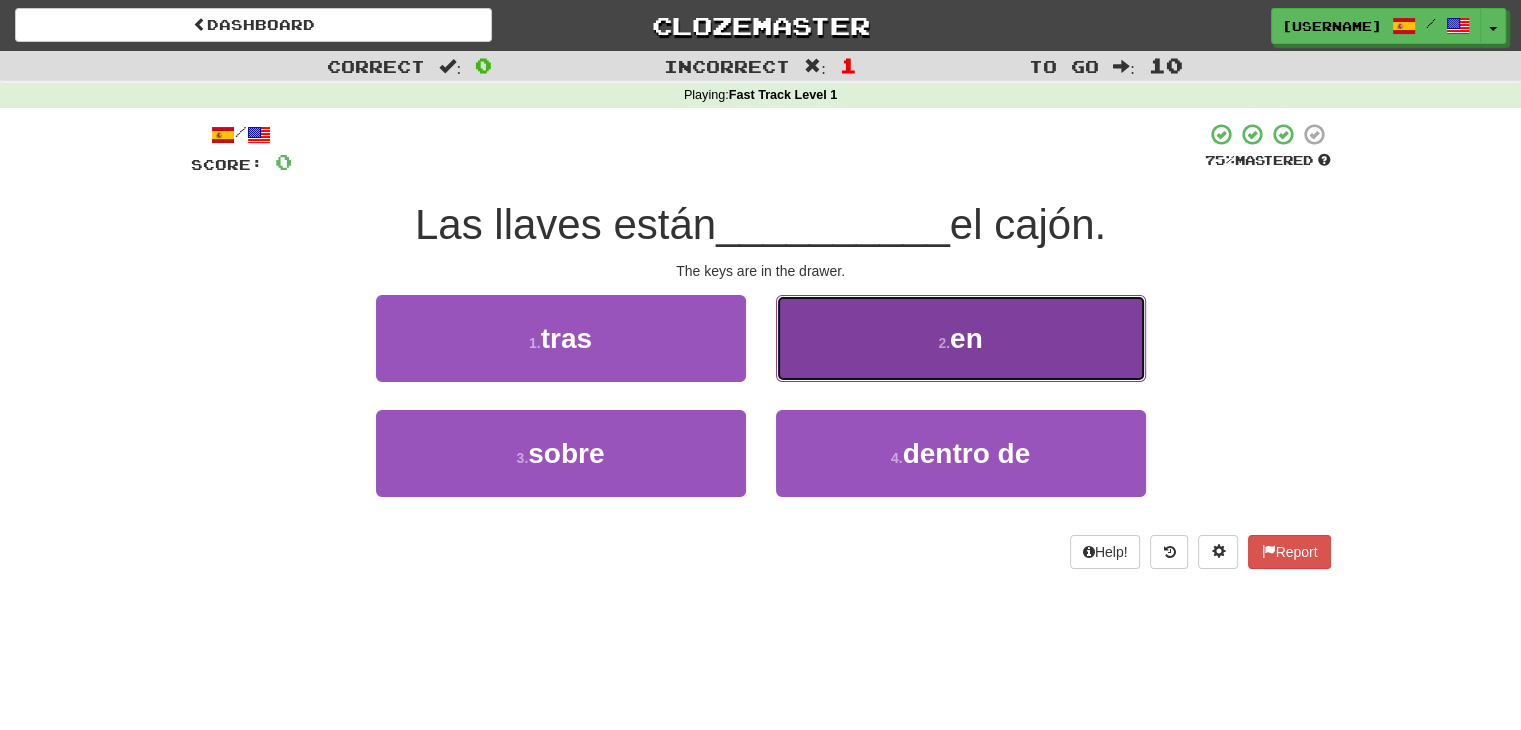 click on "2 .  en" at bounding box center (961, 338) 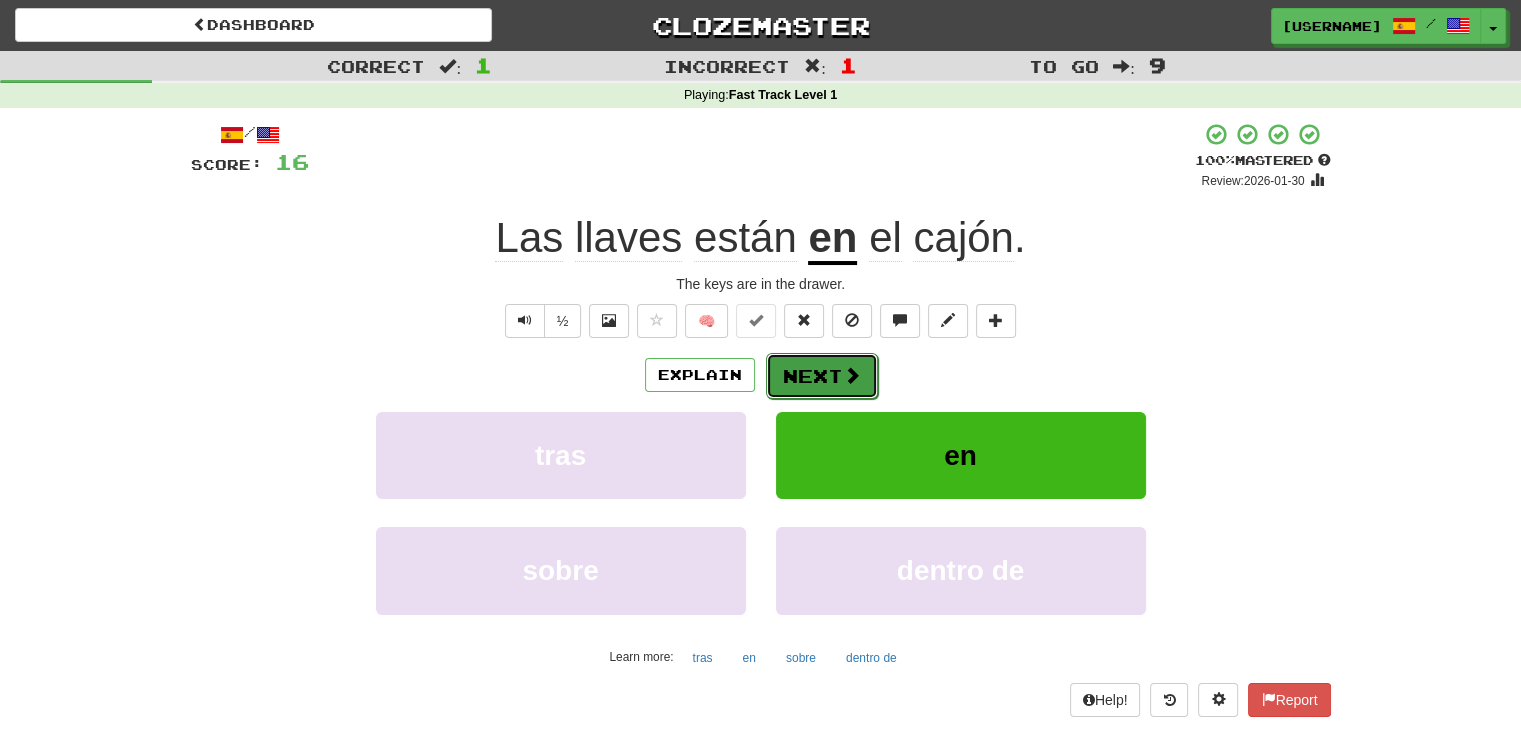 click on "Next" at bounding box center (822, 376) 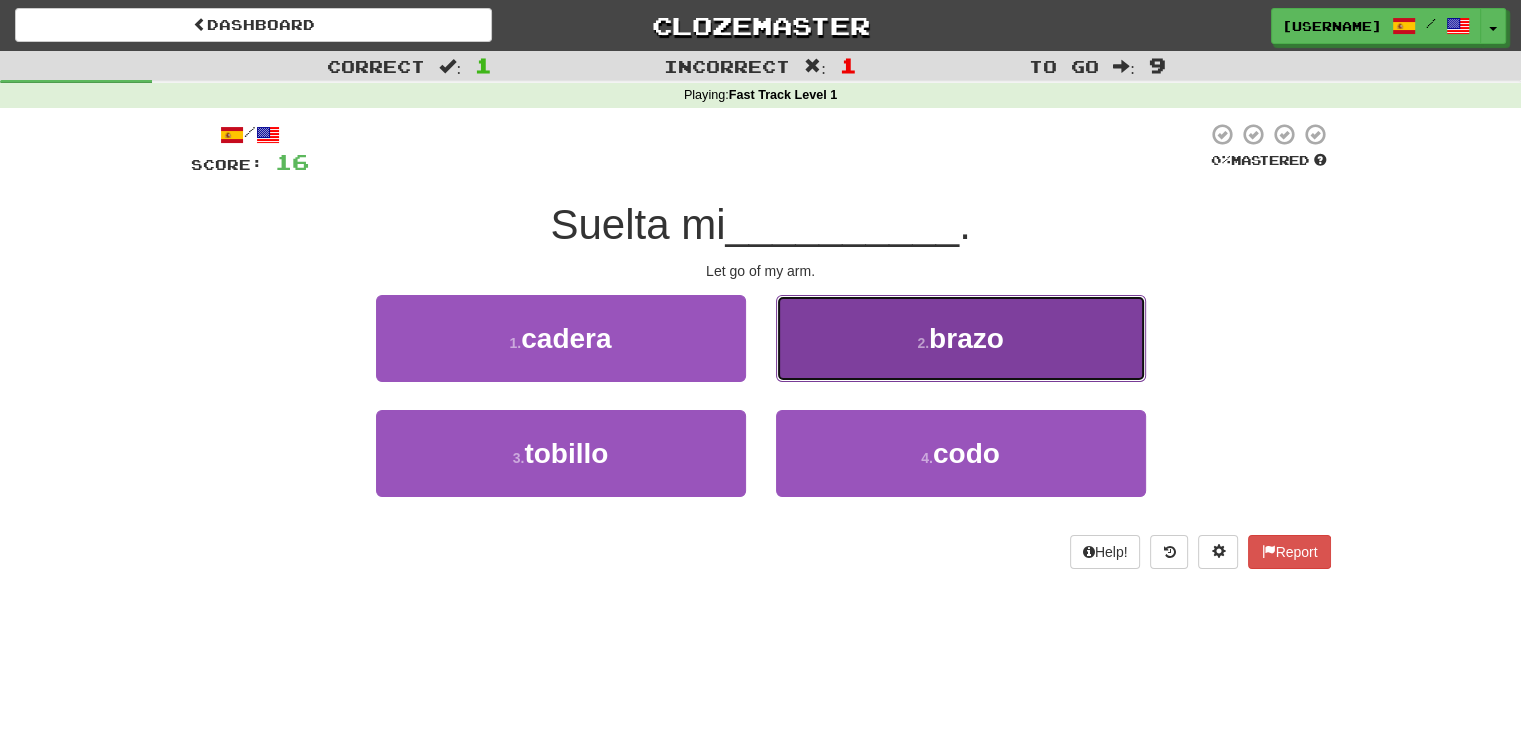 click on "2 .  brazo" at bounding box center (961, 338) 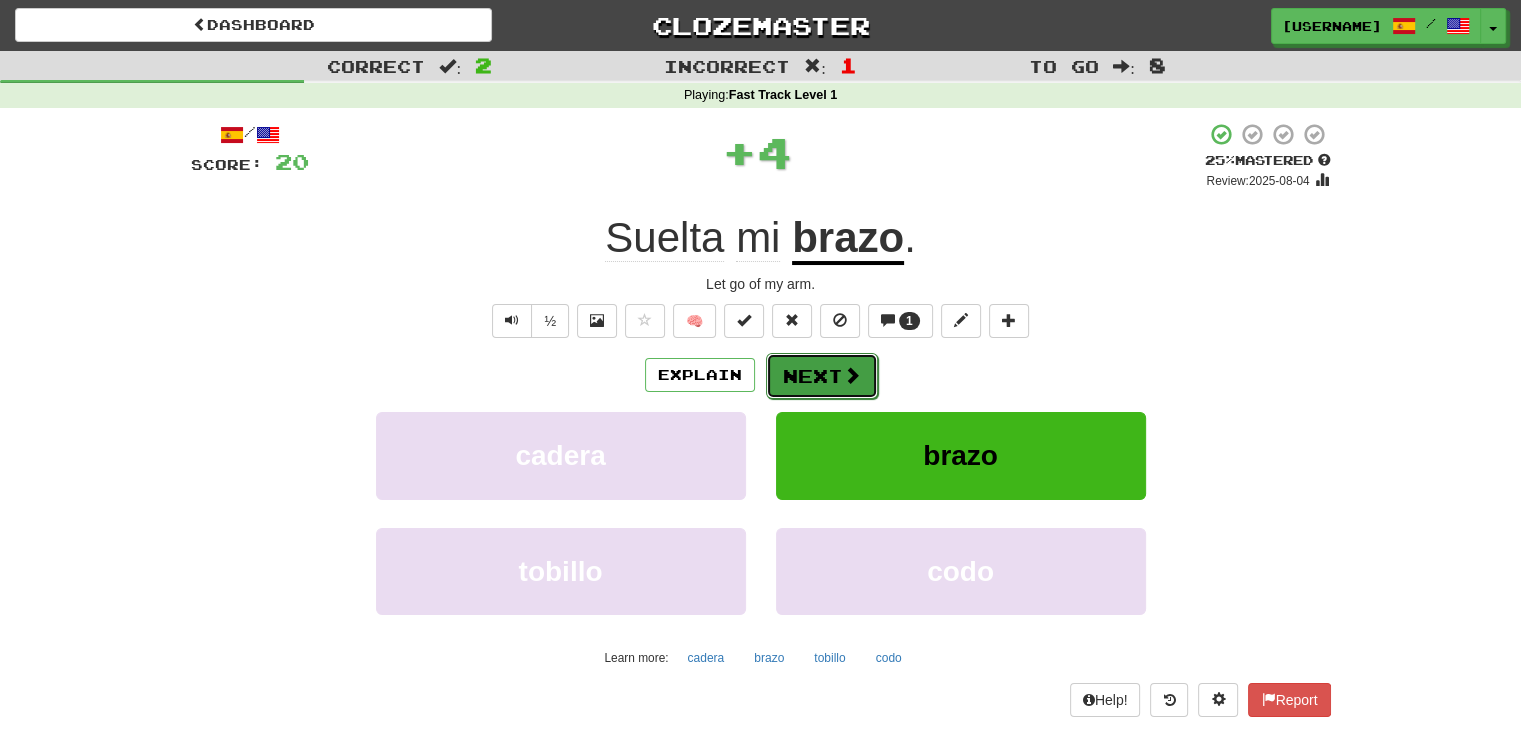 click on "Next" at bounding box center [822, 376] 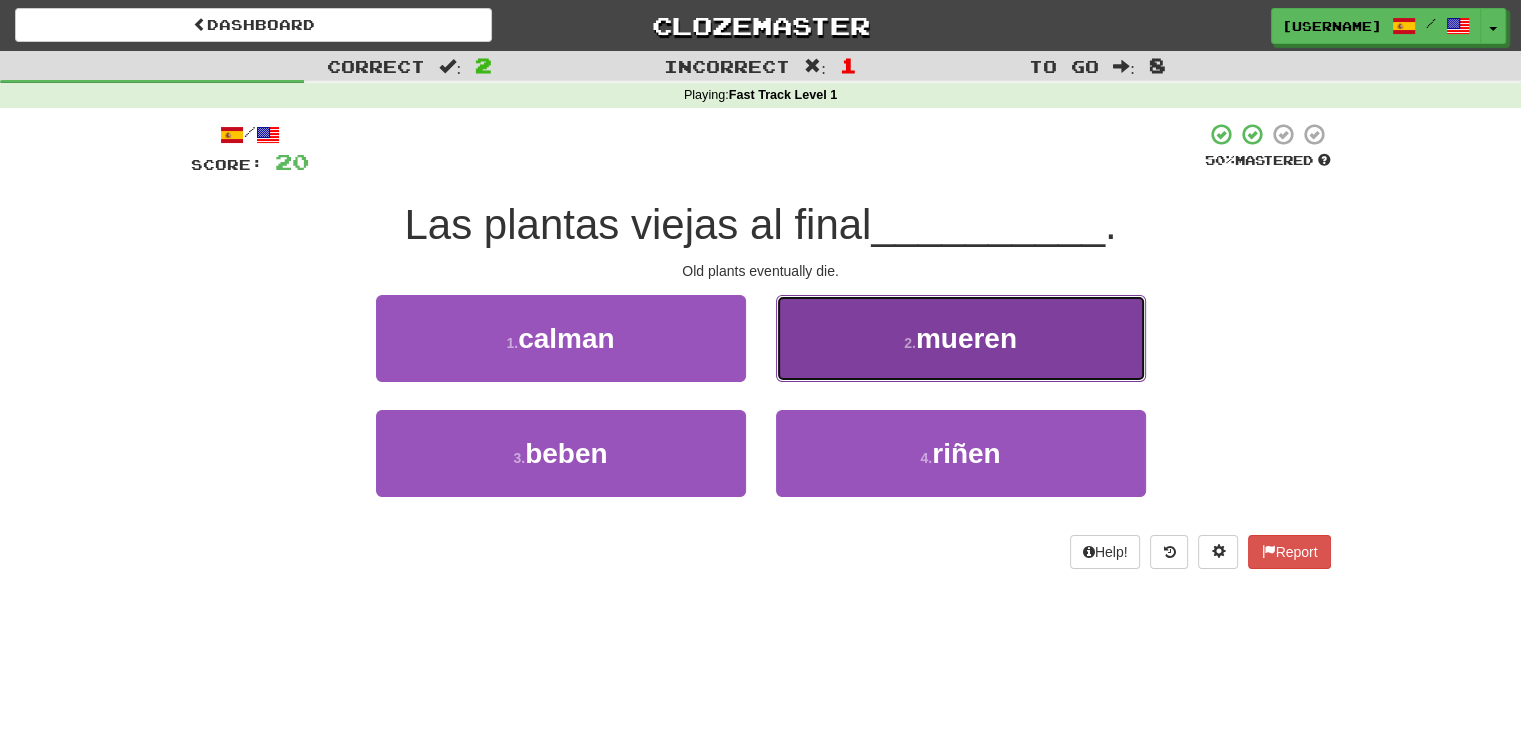 click on "2 .  mueren" at bounding box center (961, 338) 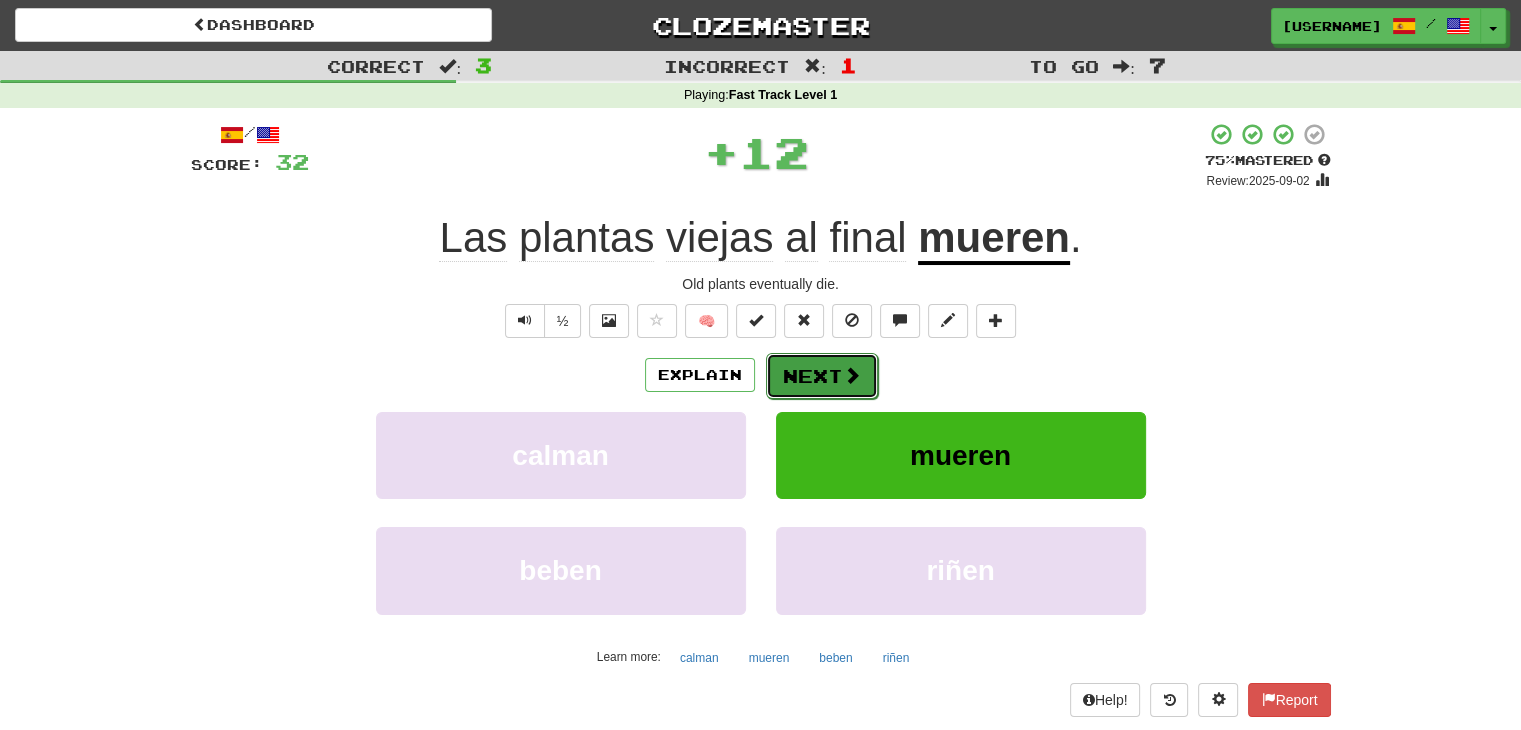 click on "Next" at bounding box center (822, 376) 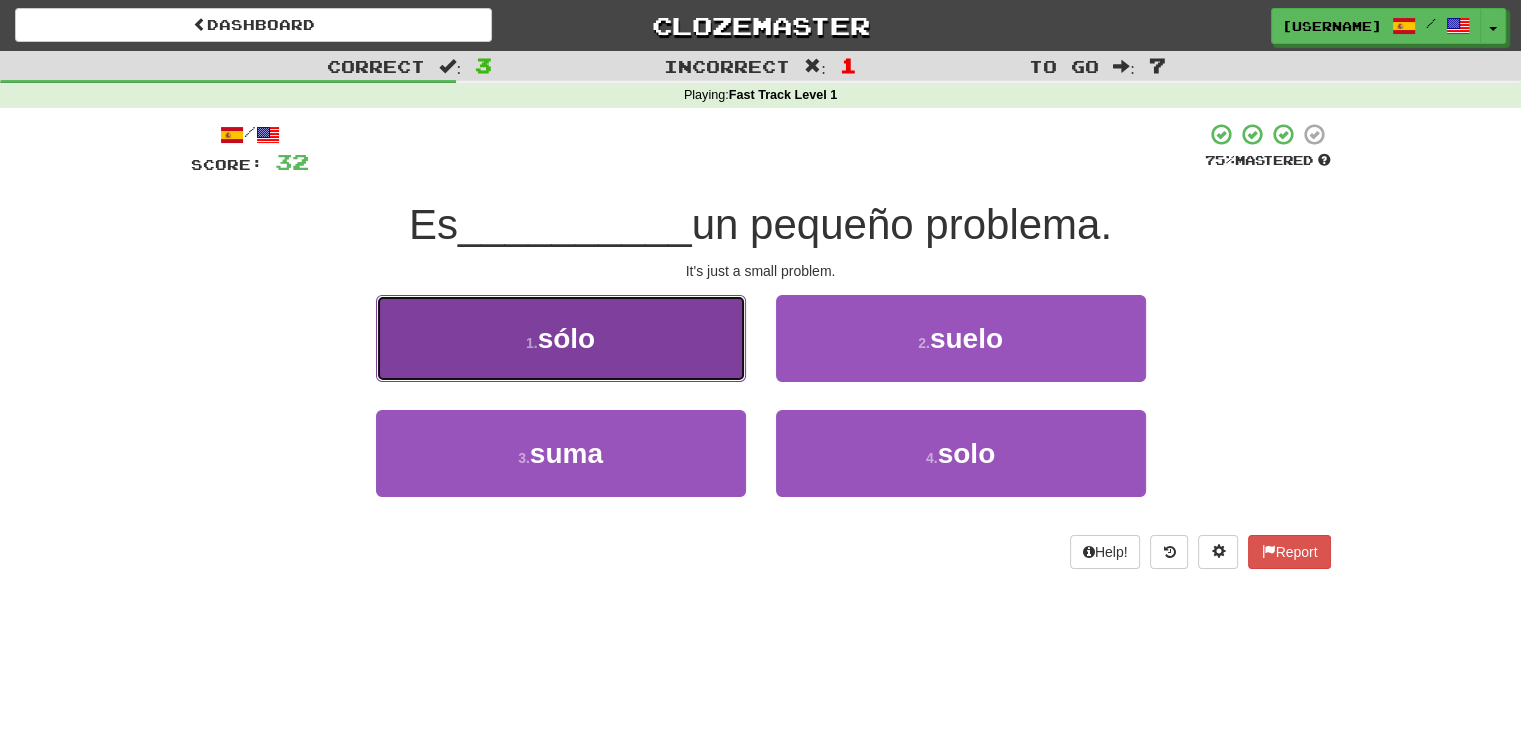 click on "1 .  sólo" at bounding box center [561, 338] 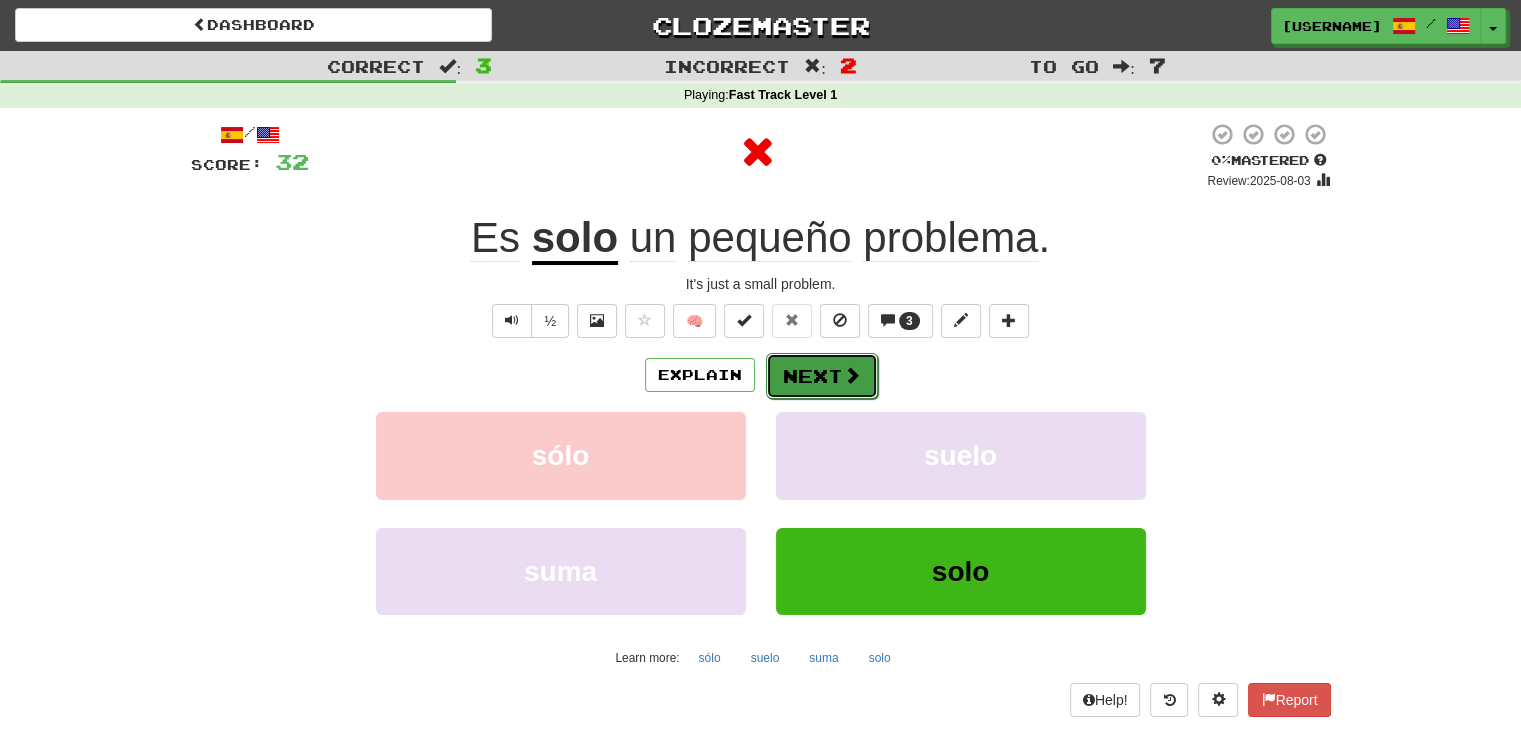 click on "Next" at bounding box center (822, 376) 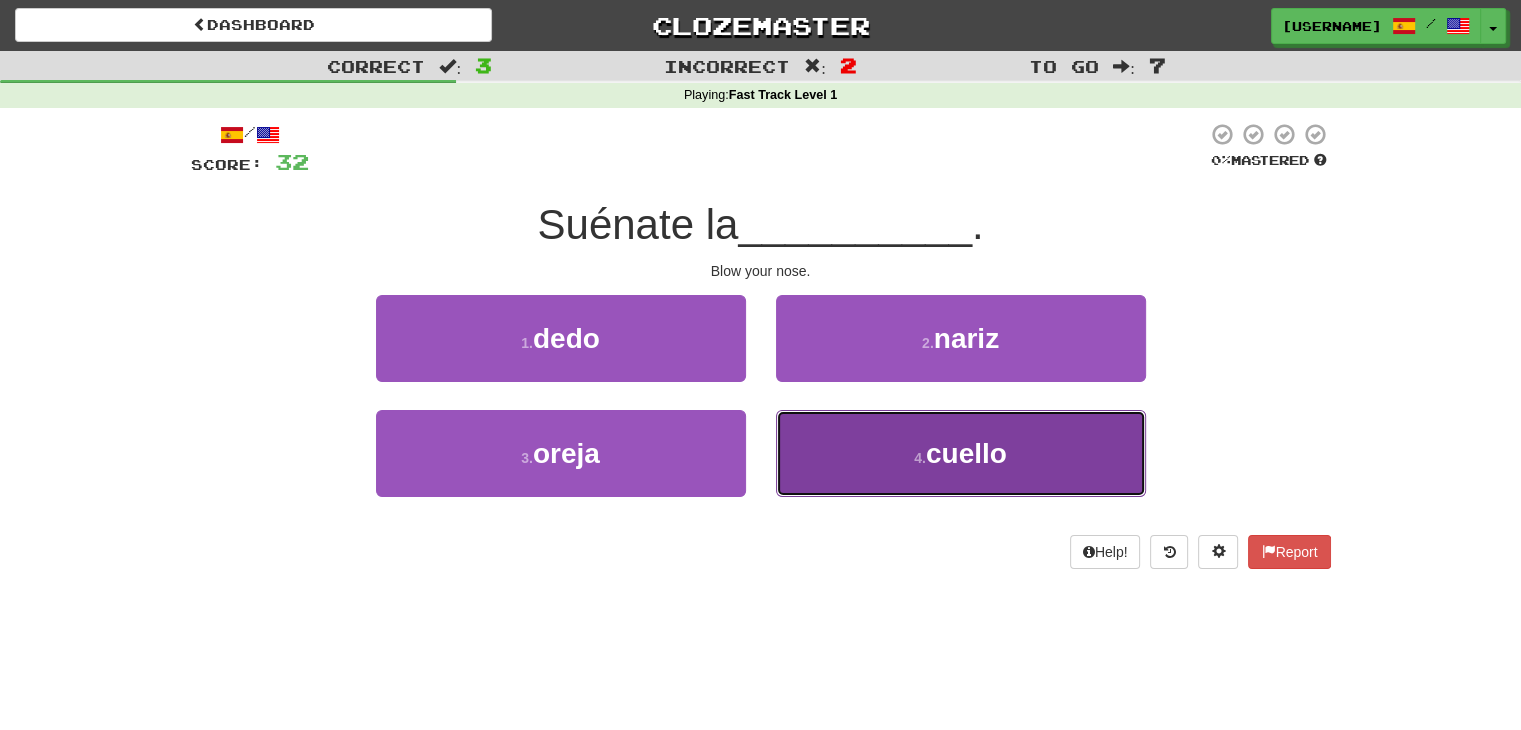 click on "4 .  cuello" at bounding box center [961, 453] 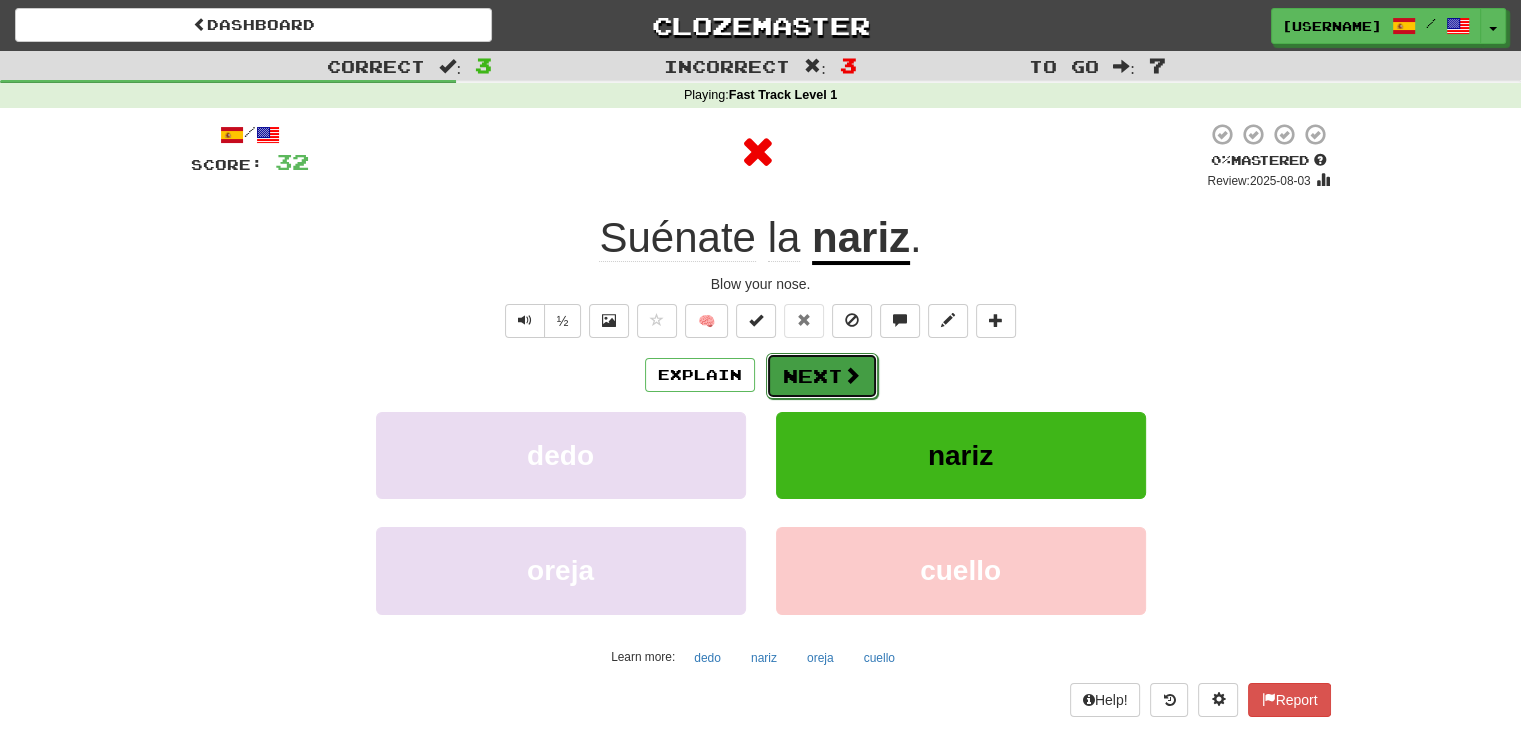 click on "Next" at bounding box center [822, 376] 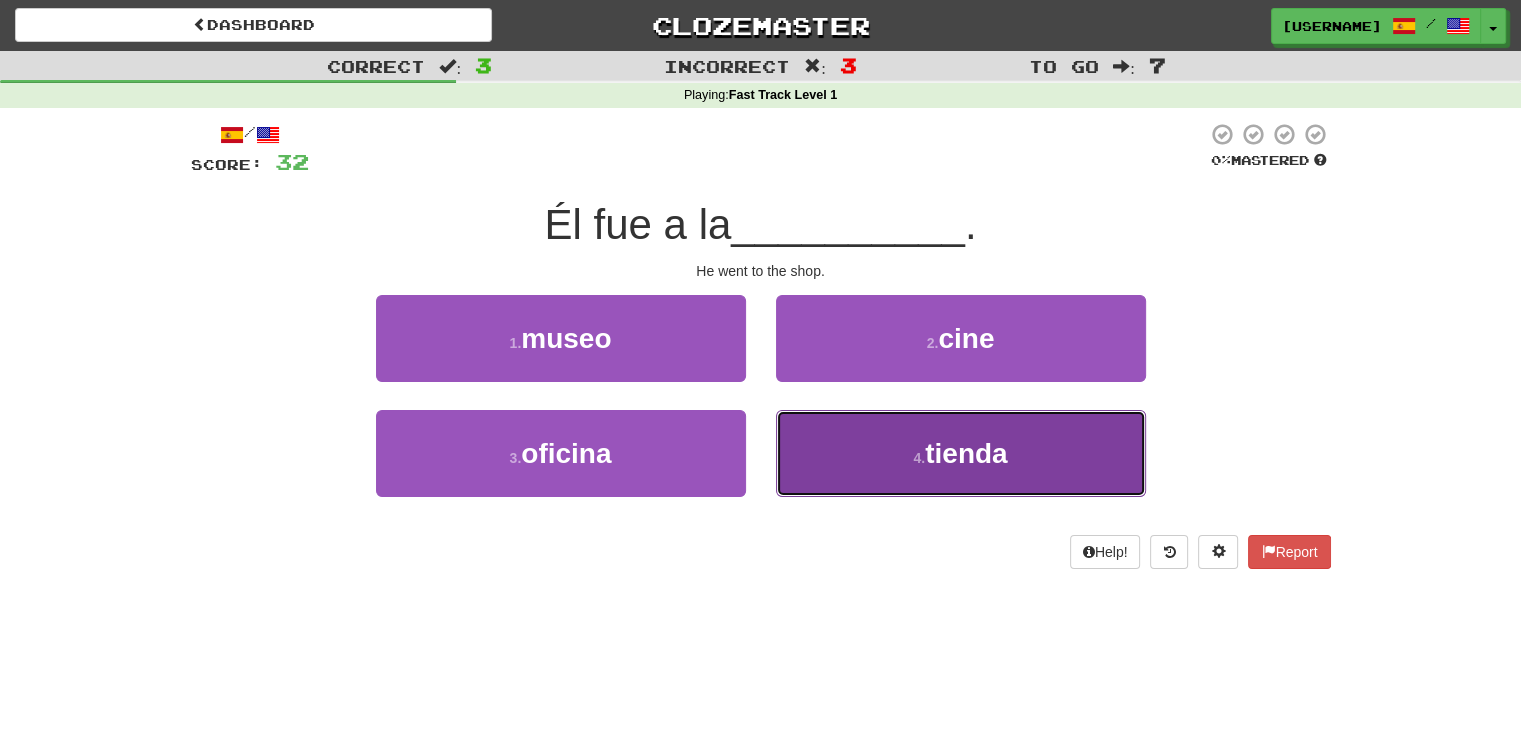 click on "4 .  tienda" at bounding box center (961, 453) 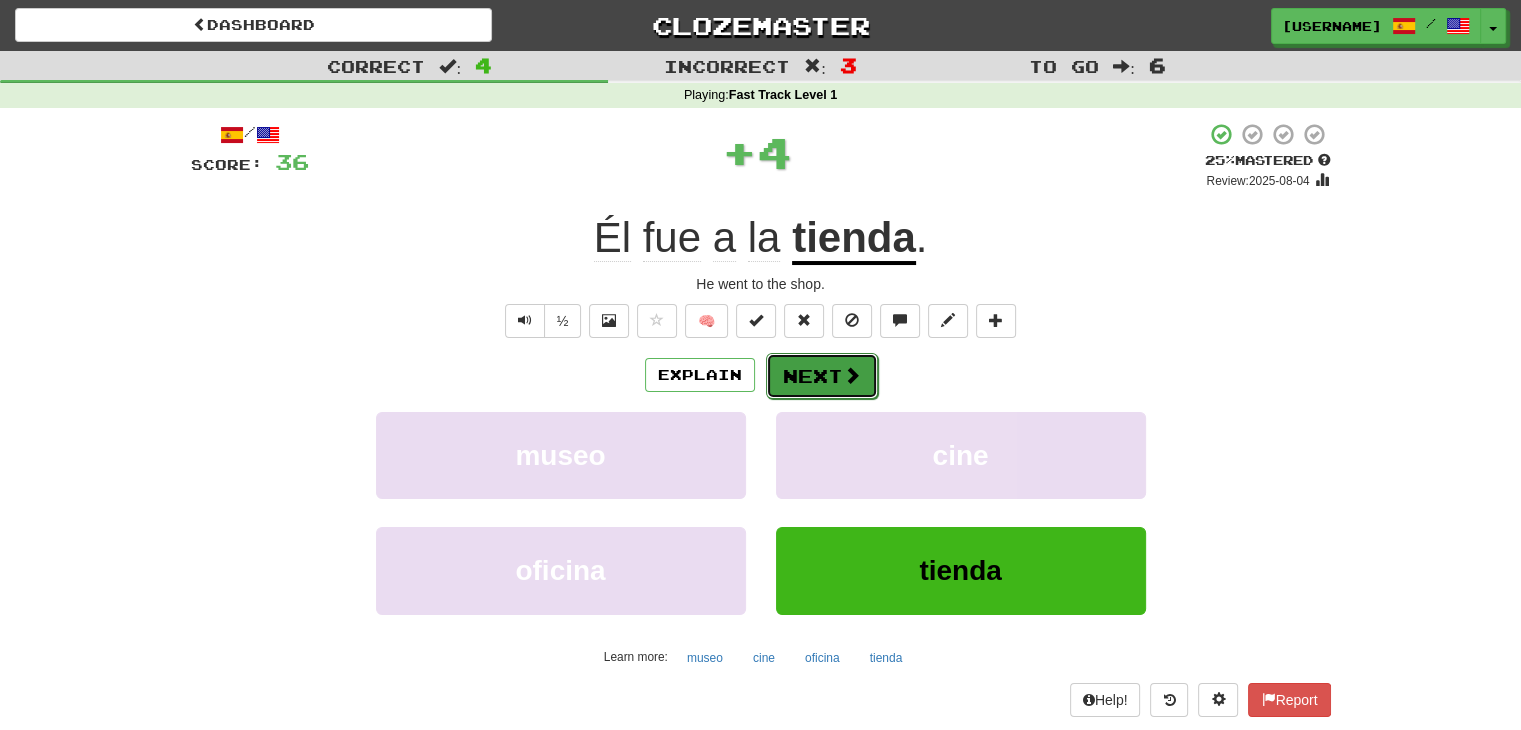 click on "Next" at bounding box center [822, 376] 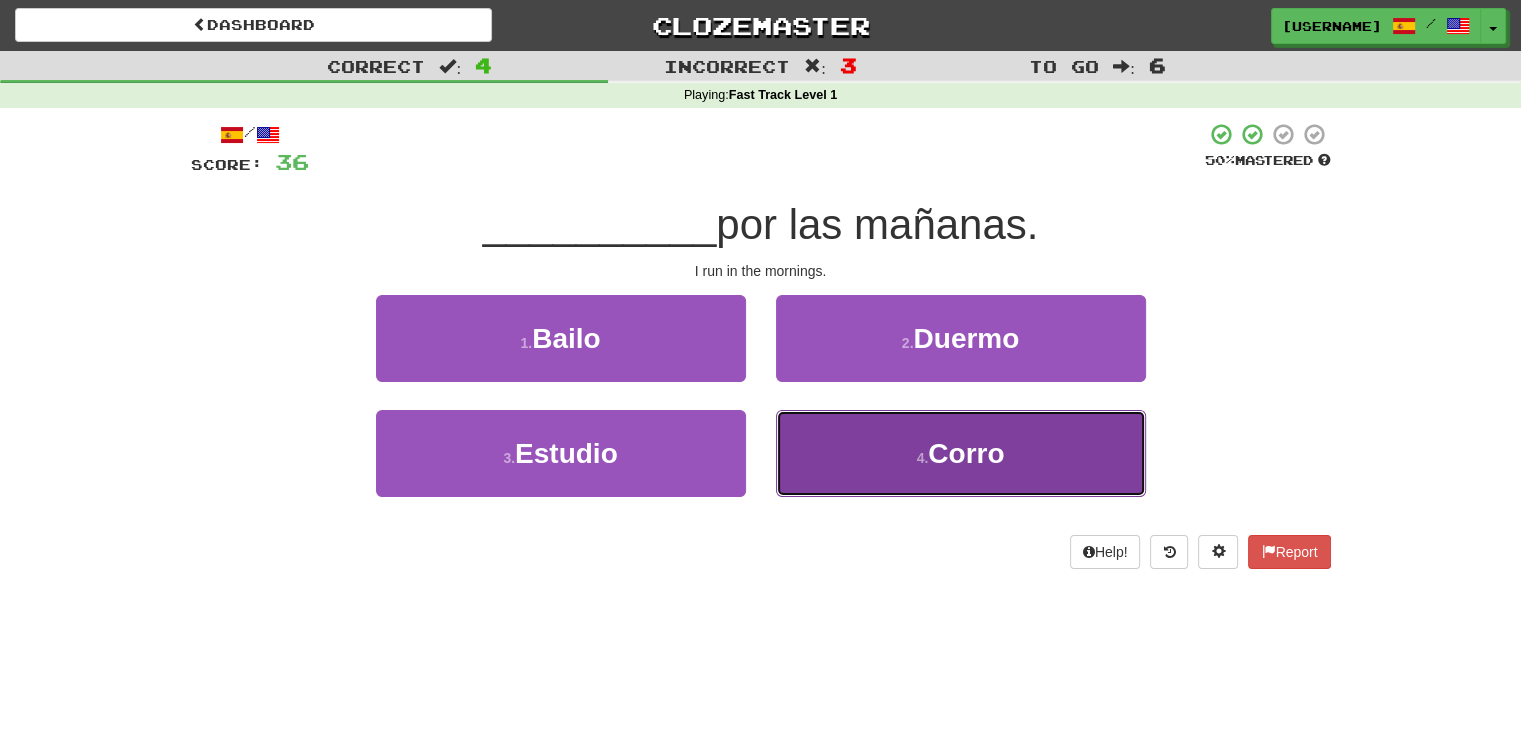 click on "4 .  Corro" at bounding box center (961, 453) 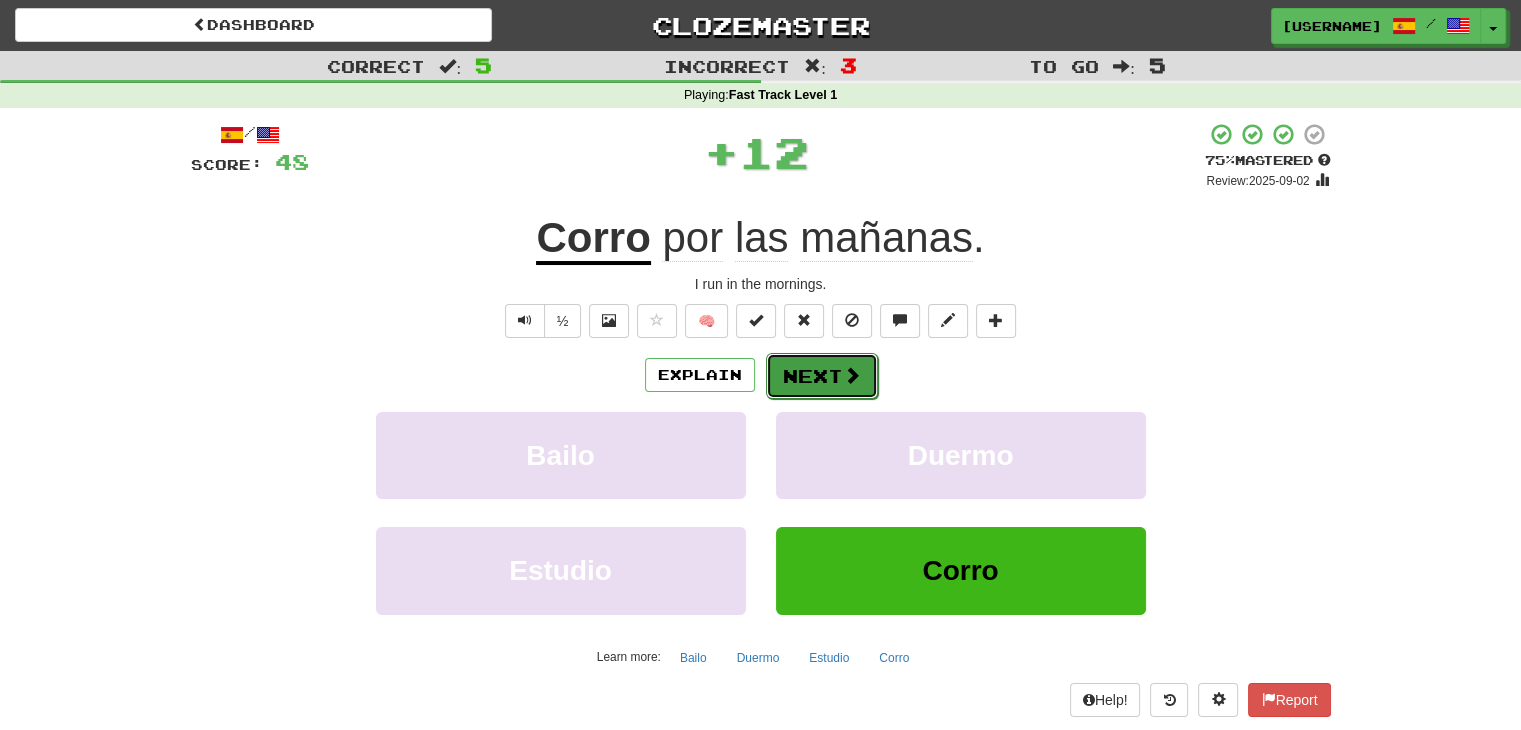 click on "Next" at bounding box center [822, 376] 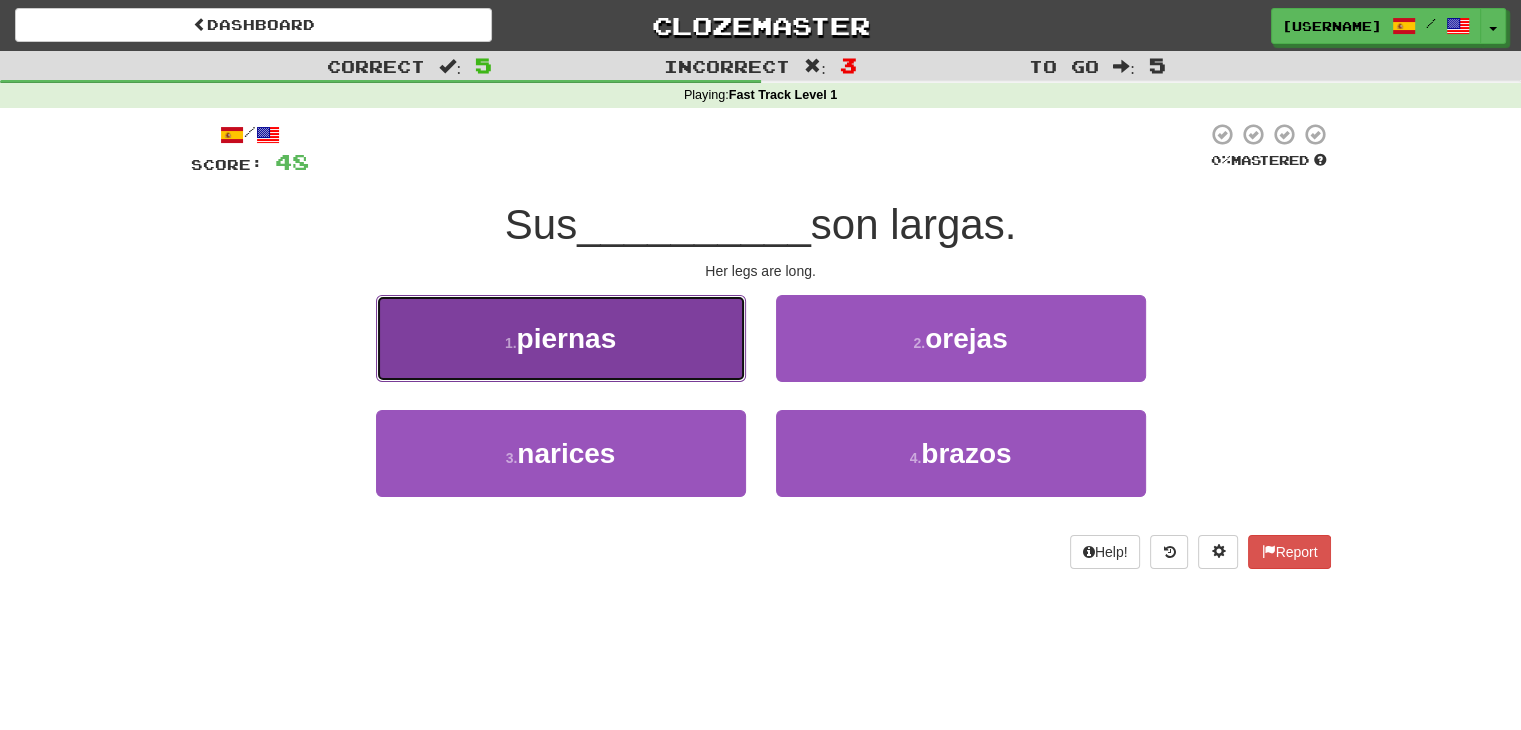 click on "1 .  piernas" at bounding box center (561, 338) 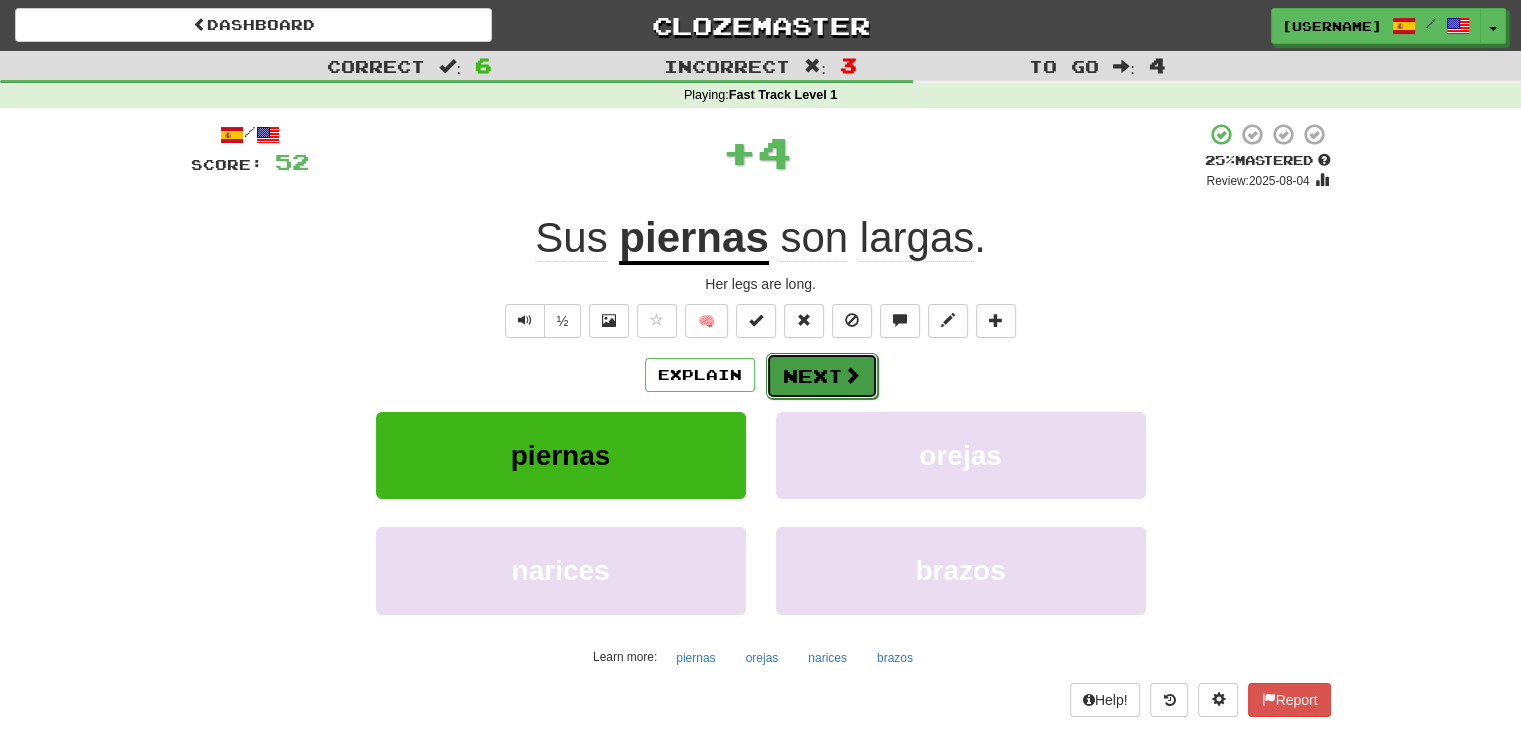 click on "Next" at bounding box center (822, 376) 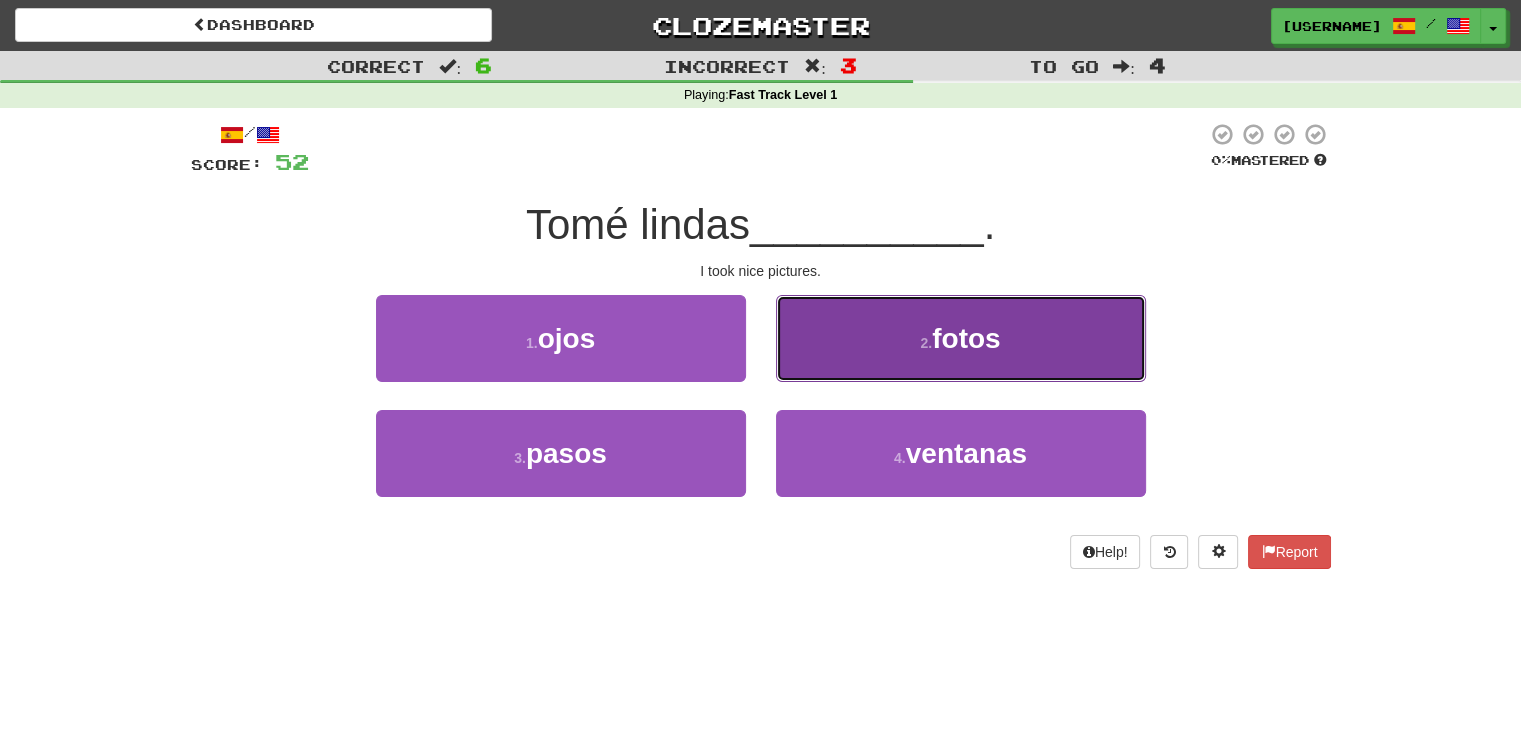 click on "2 .  fotos" at bounding box center (961, 338) 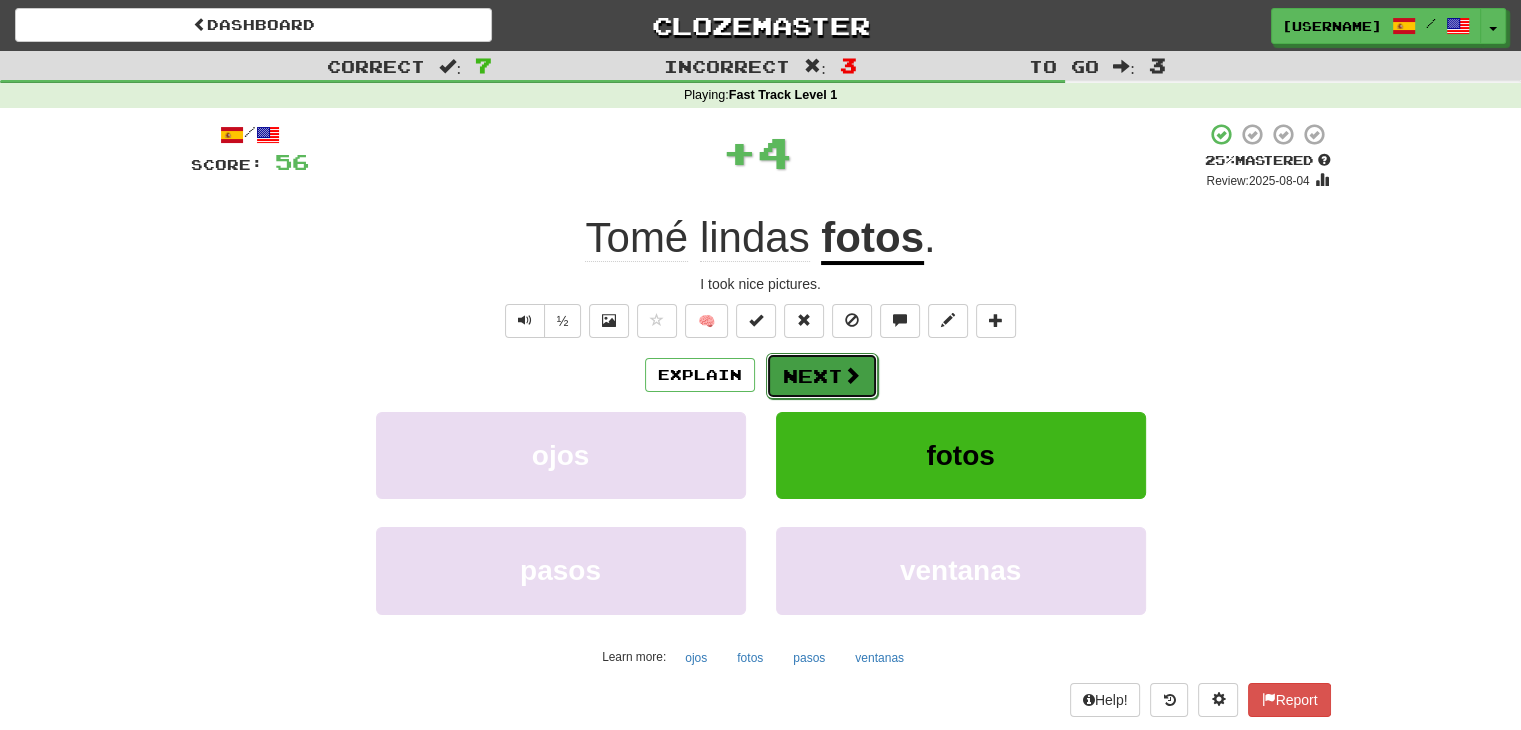 click on "Next" at bounding box center [822, 376] 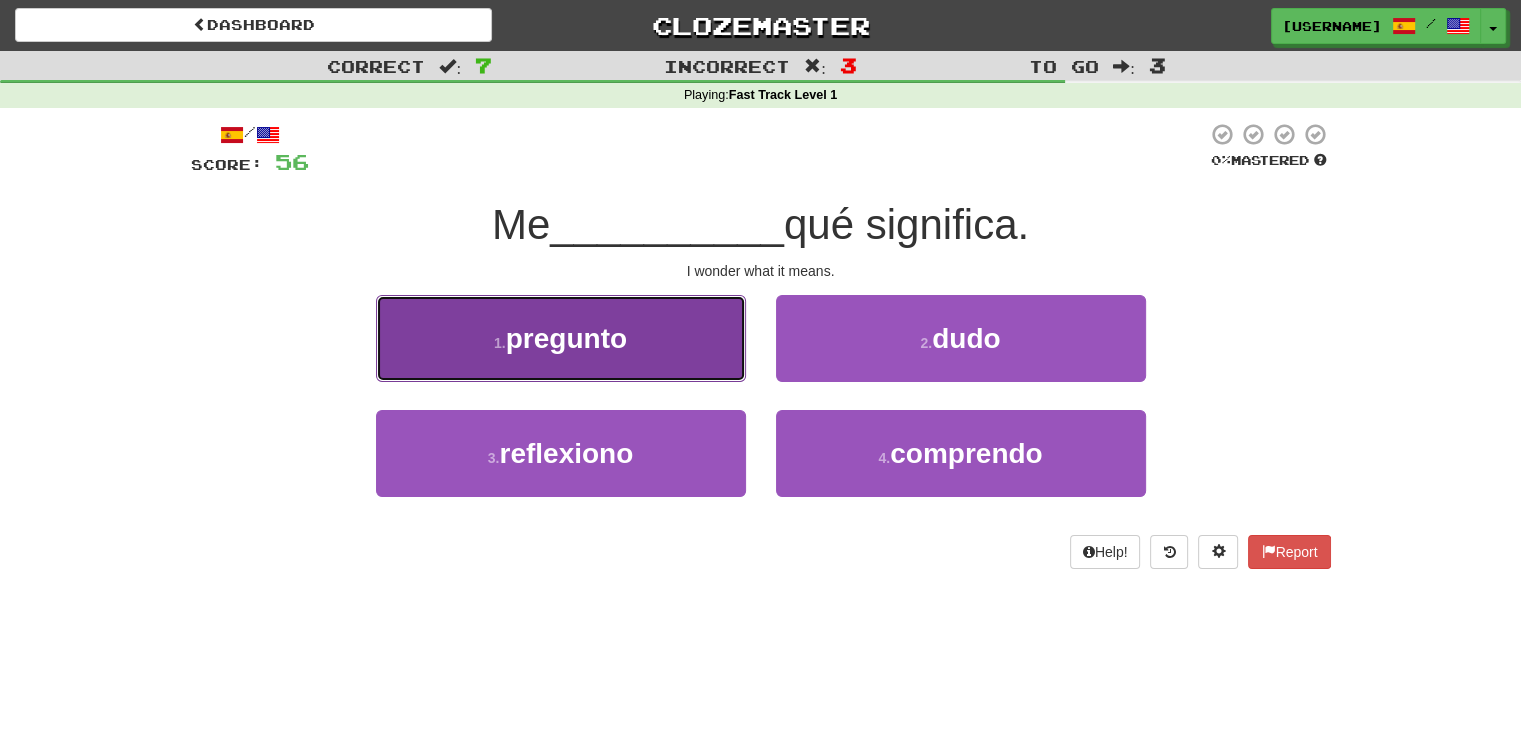 click on "1 .  pregunto" at bounding box center [561, 338] 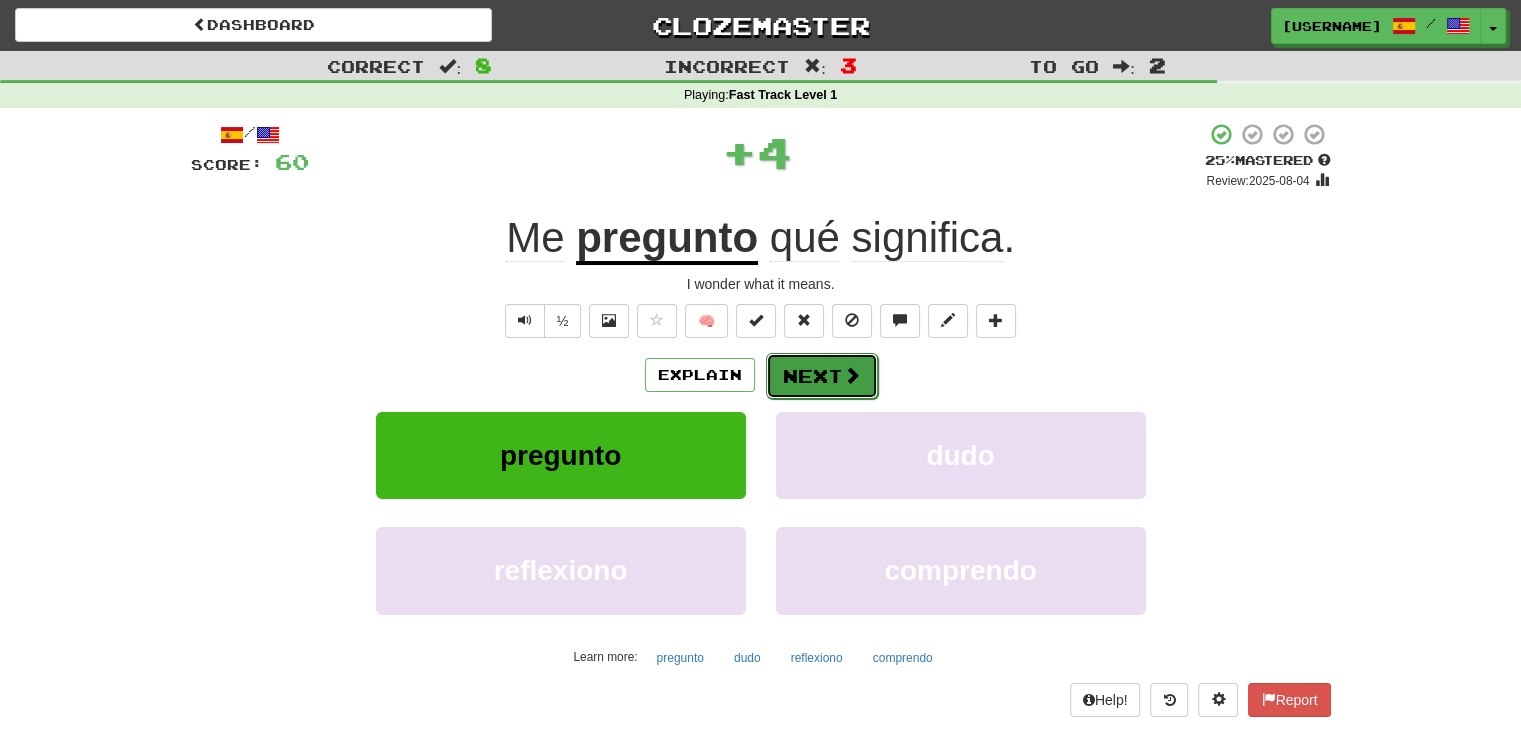 click on "Next" at bounding box center (822, 376) 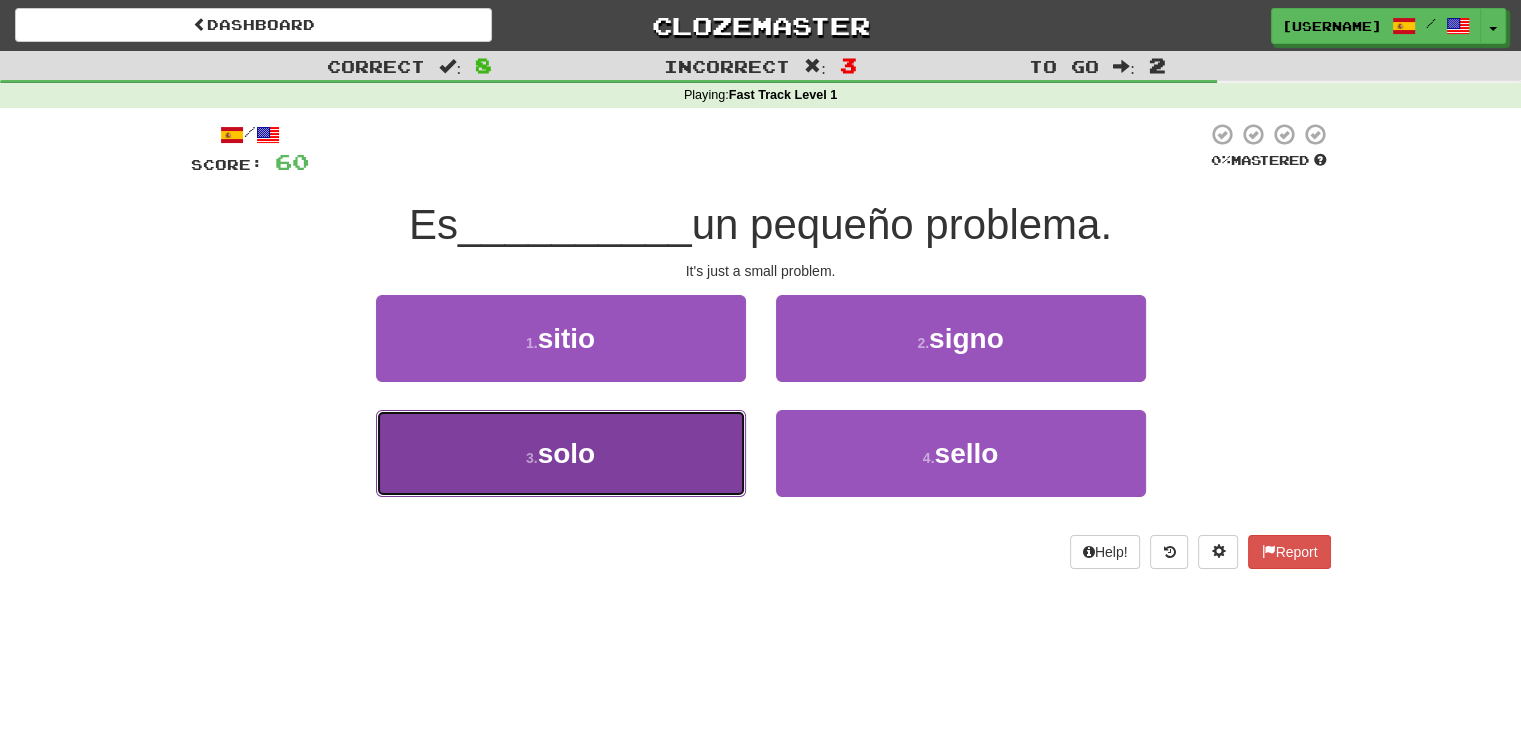 click on "3 .  solo" at bounding box center (561, 453) 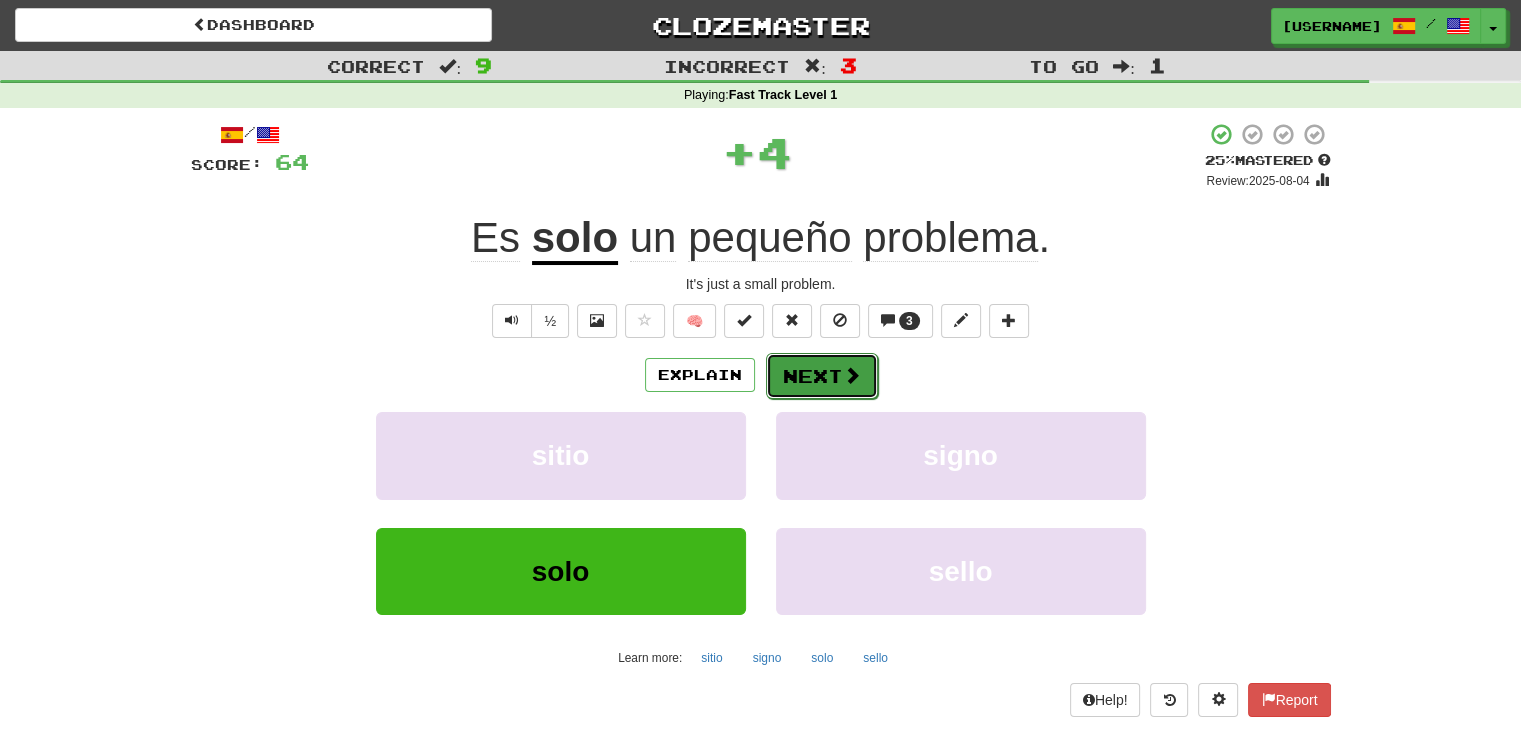 click on "Next" at bounding box center (822, 376) 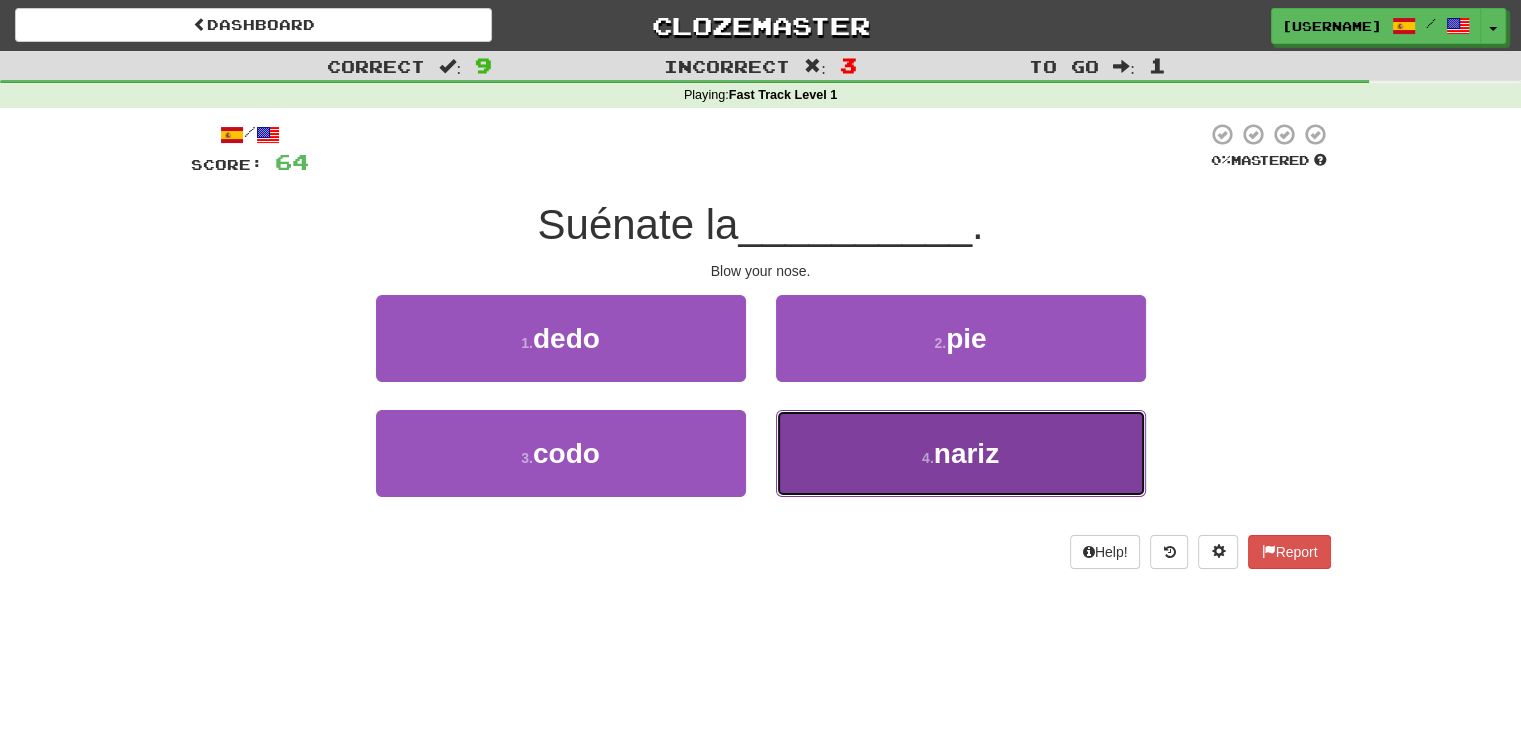 click on "4 .  nariz" at bounding box center (961, 453) 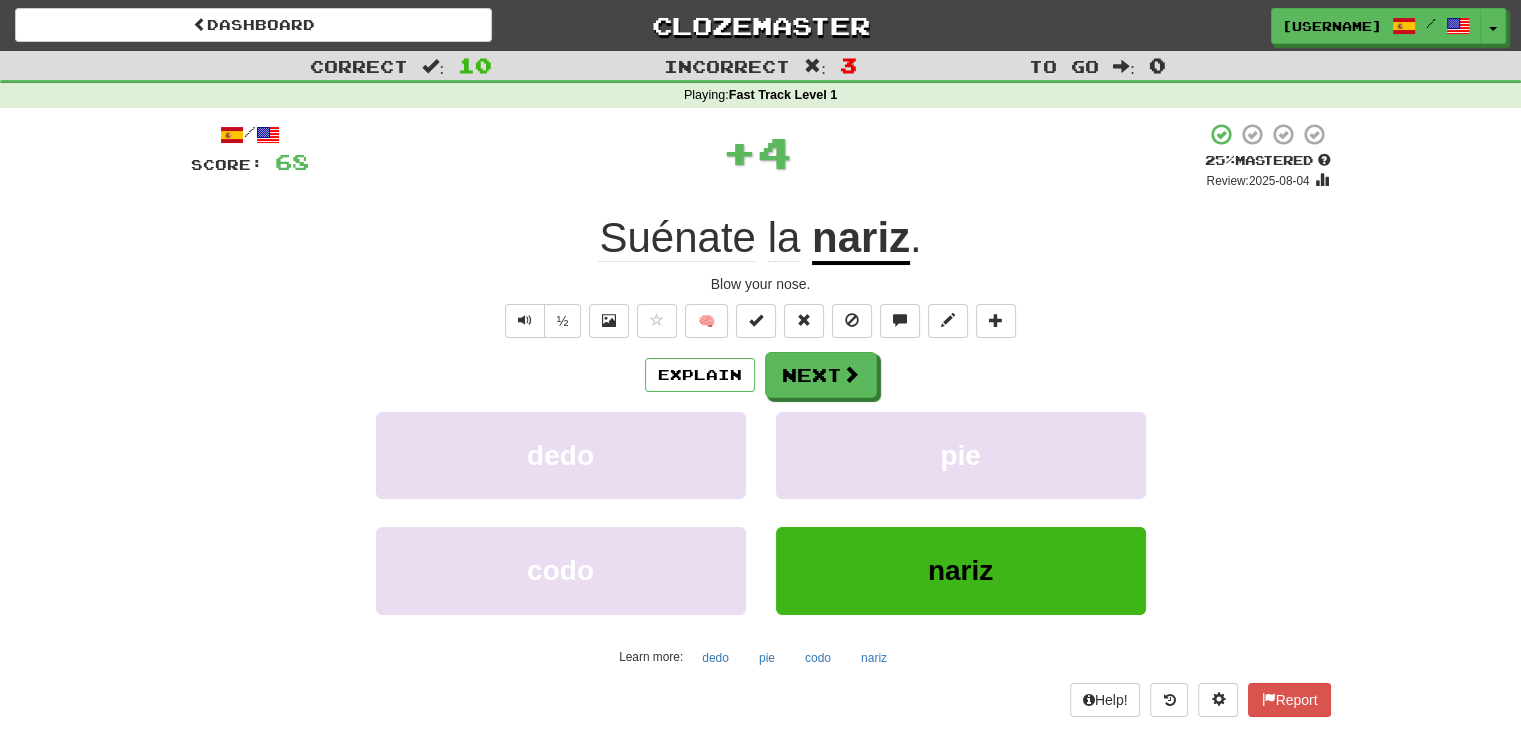click on "Suénate" 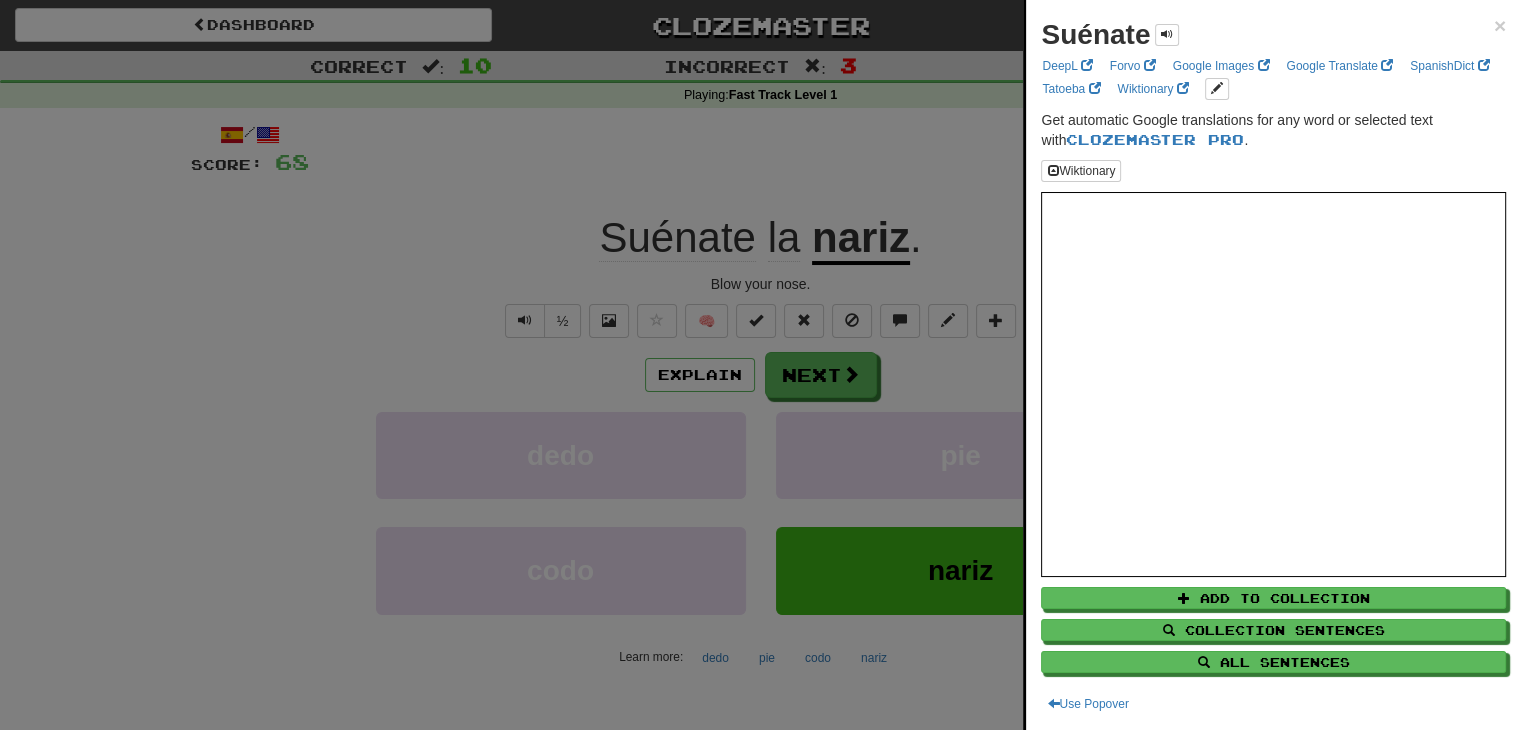 click at bounding box center (760, 365) 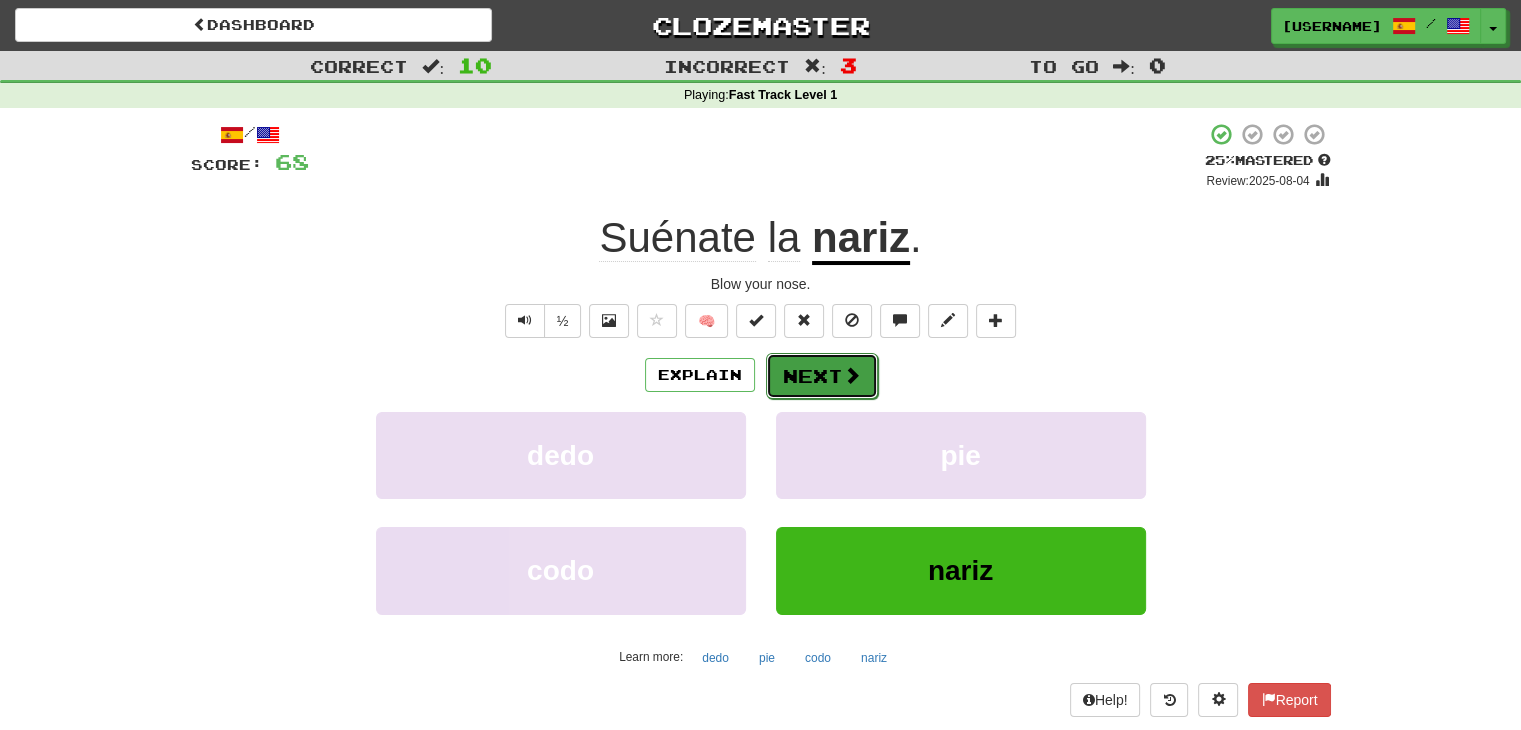 click on "Next" at bounding box center [822, 376] 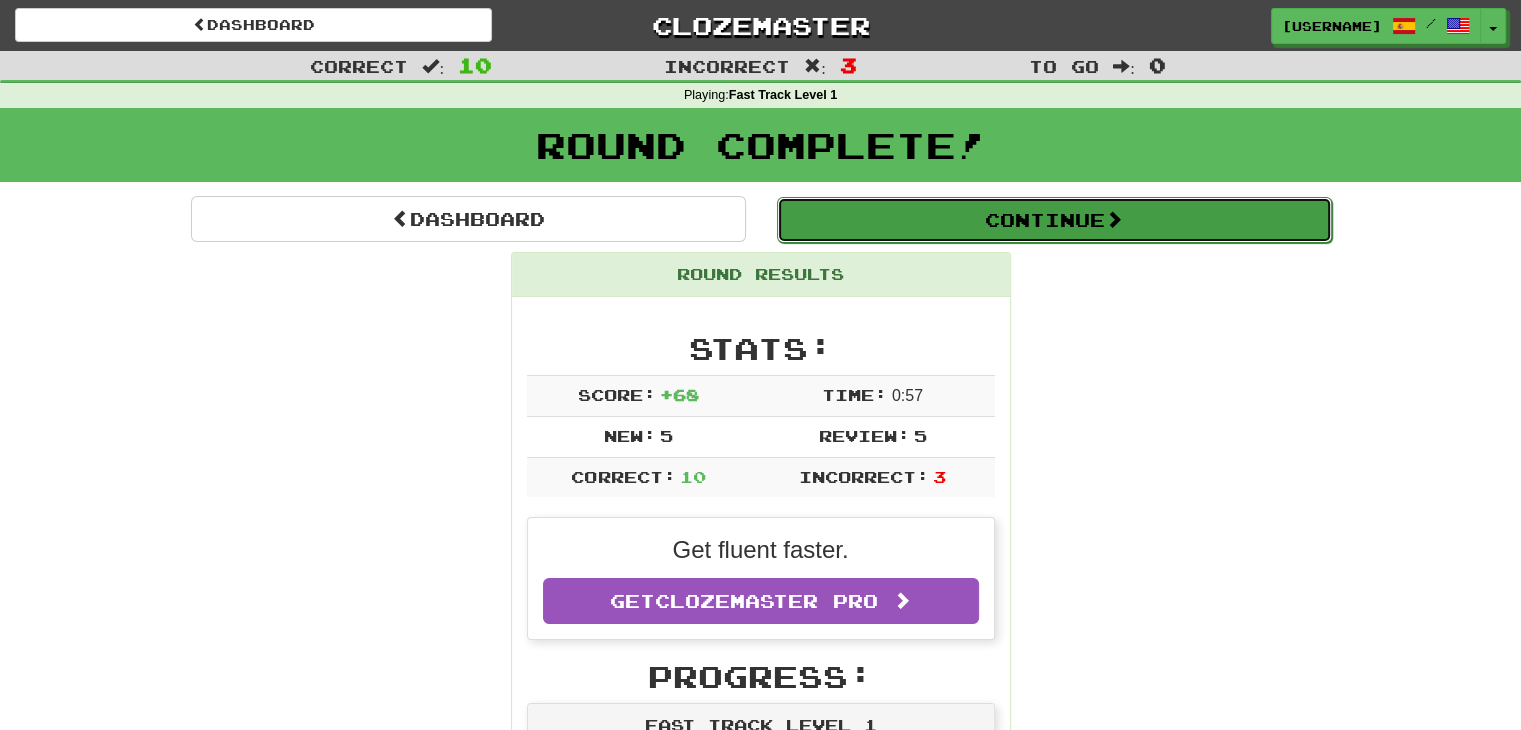 click on "Continue" at bounding box center [1054, 220] 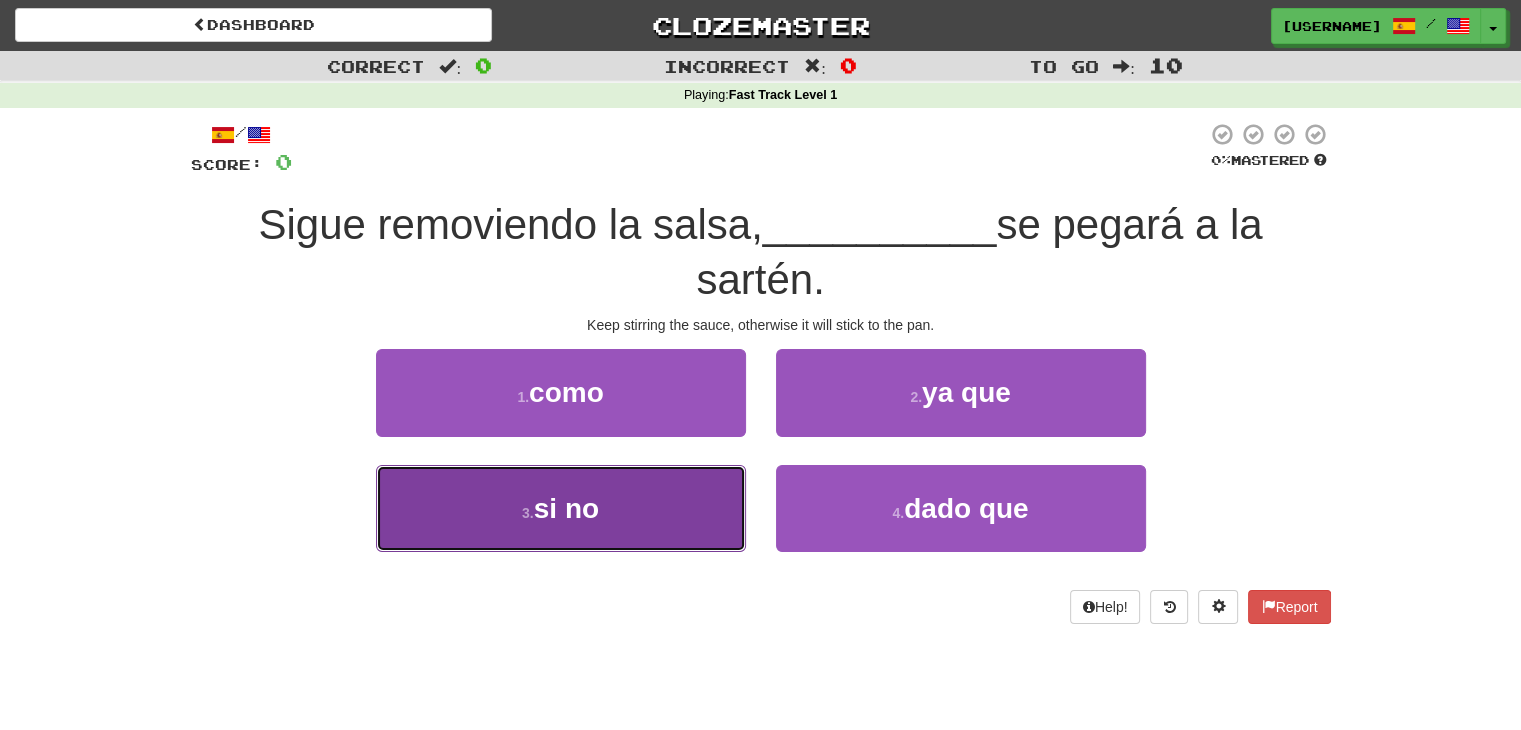 click on "3 .  si no" at bounding box center (561, 508) 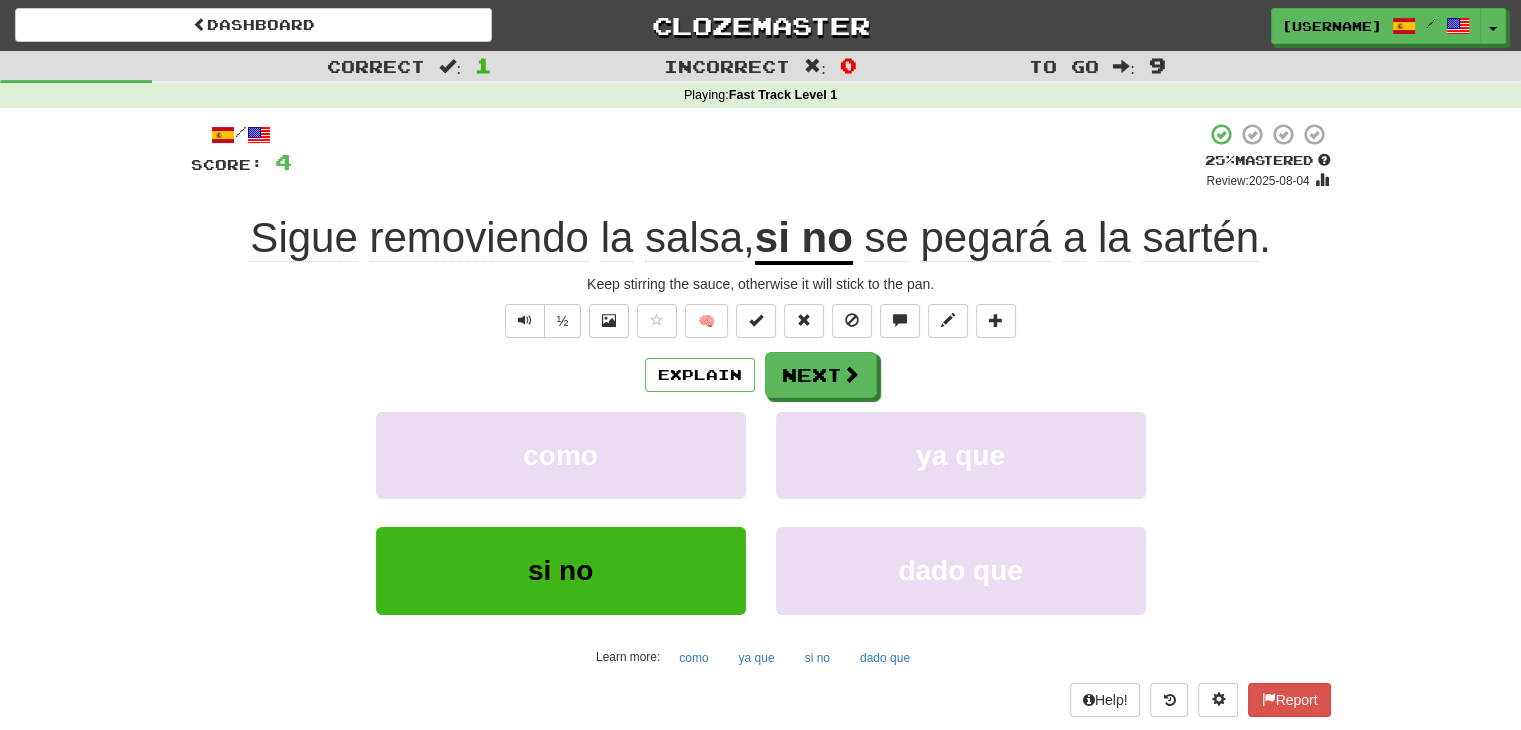 click on "Sigue" 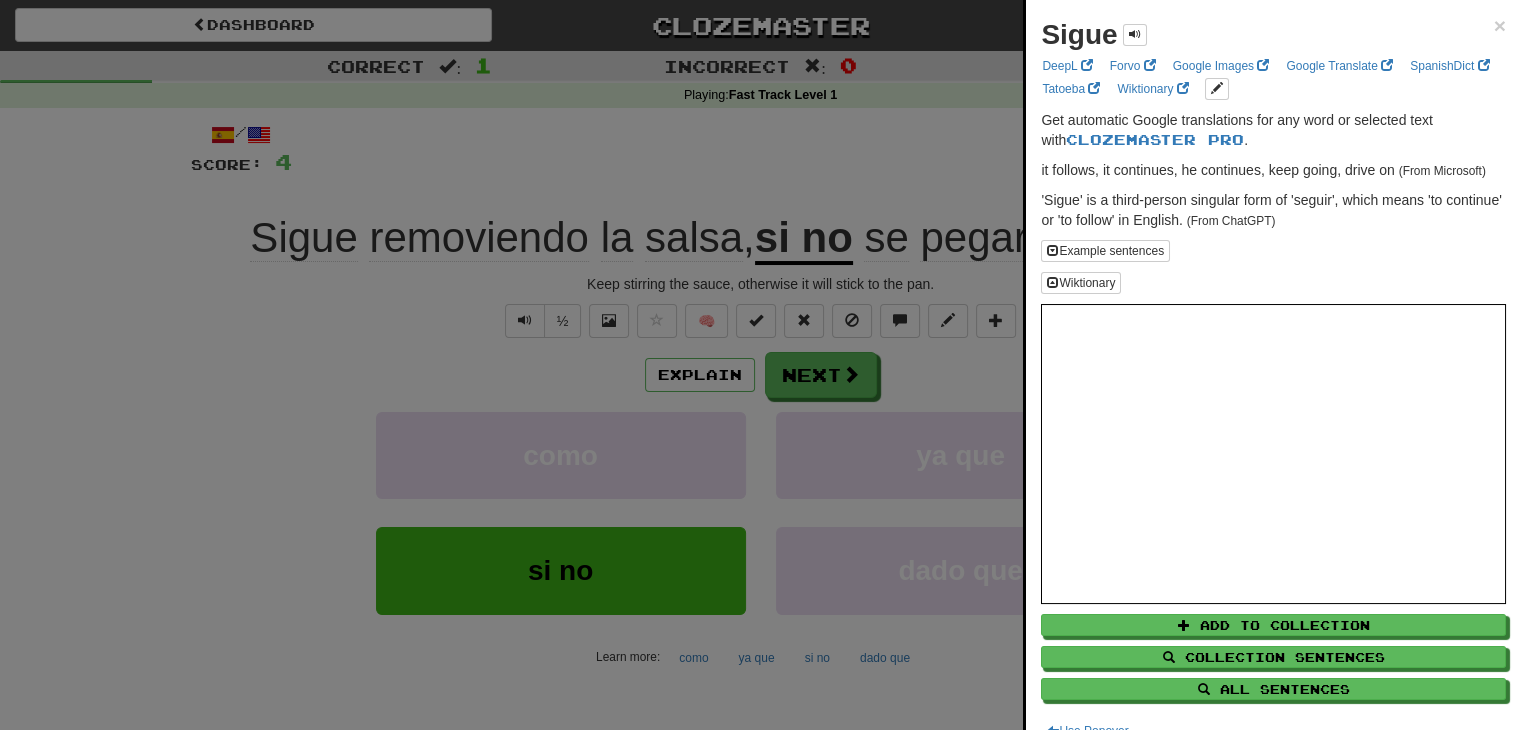 scroll, scrollTop: 156, scrollLeft: 0, axis: vertical 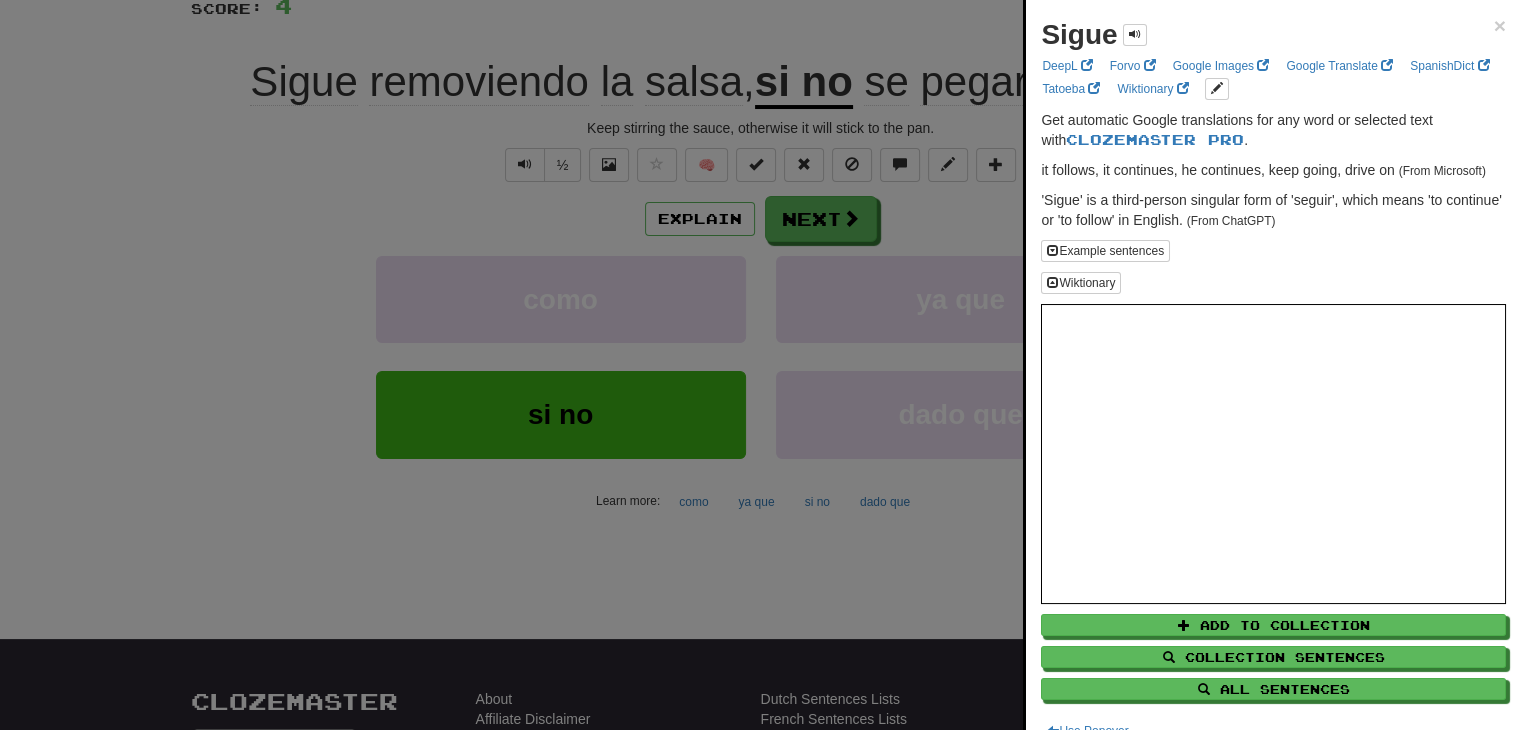 click at bounding box center (760, 365) 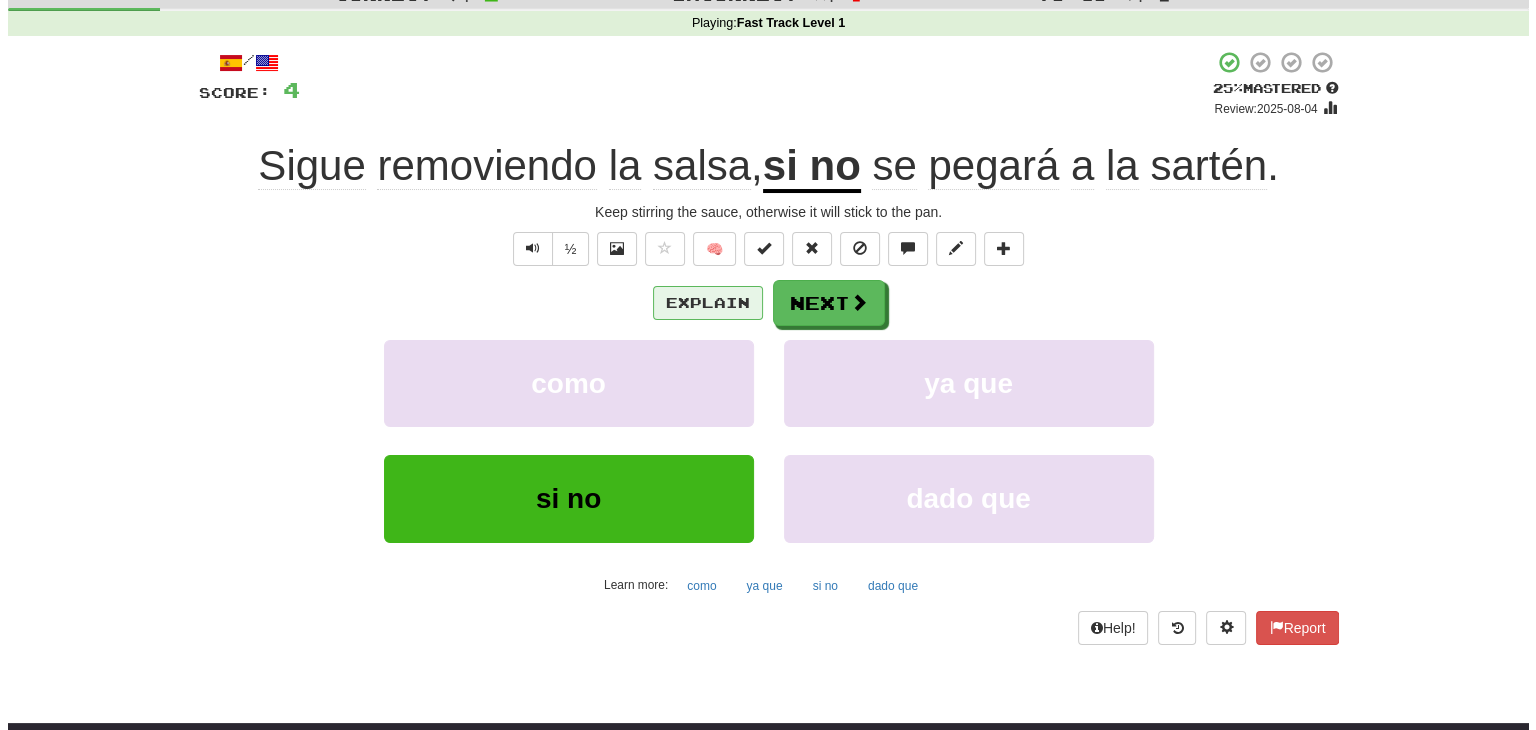 scroll, scrollTop: 71, scrollLeft: 0, axis: vertical 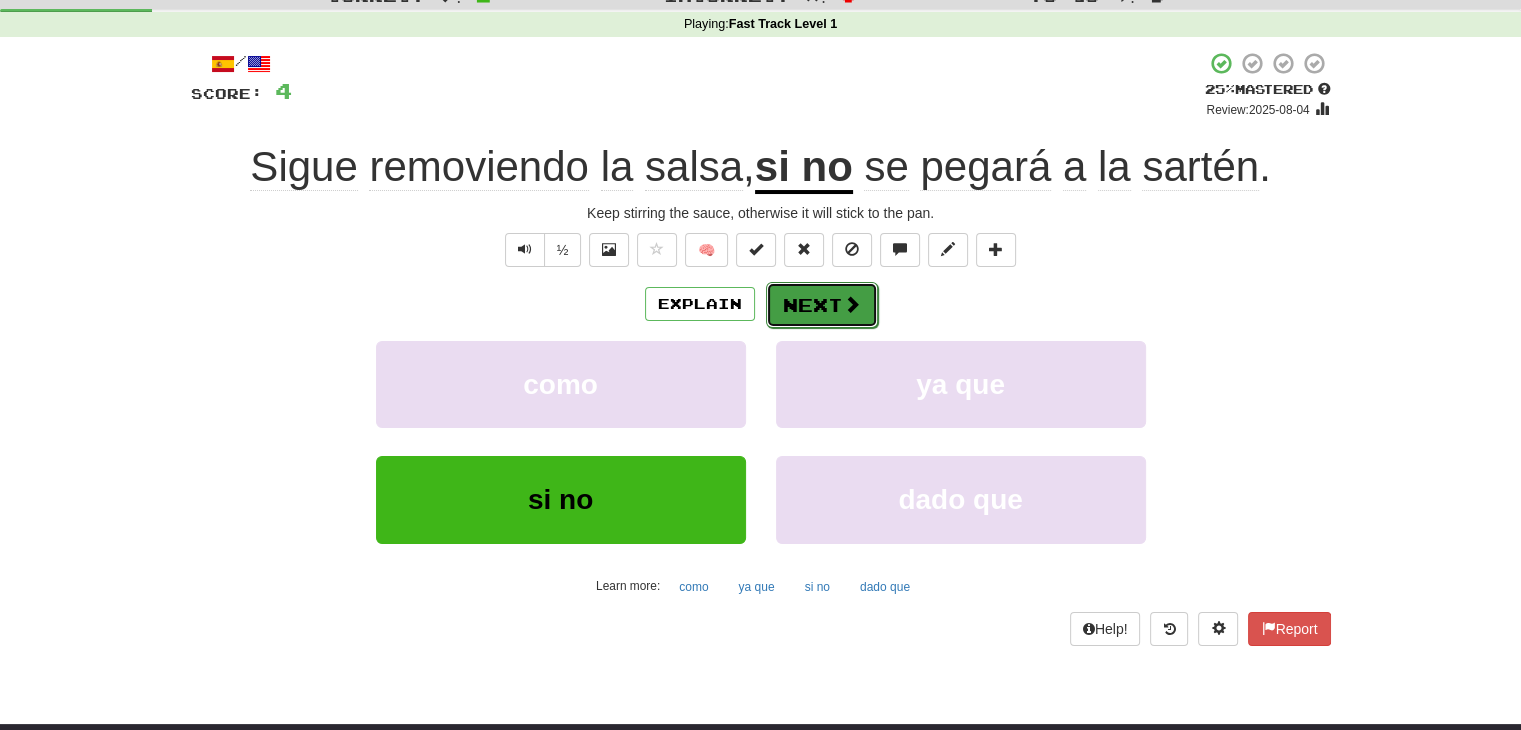click on "Next" at bounding box center (822, 305) 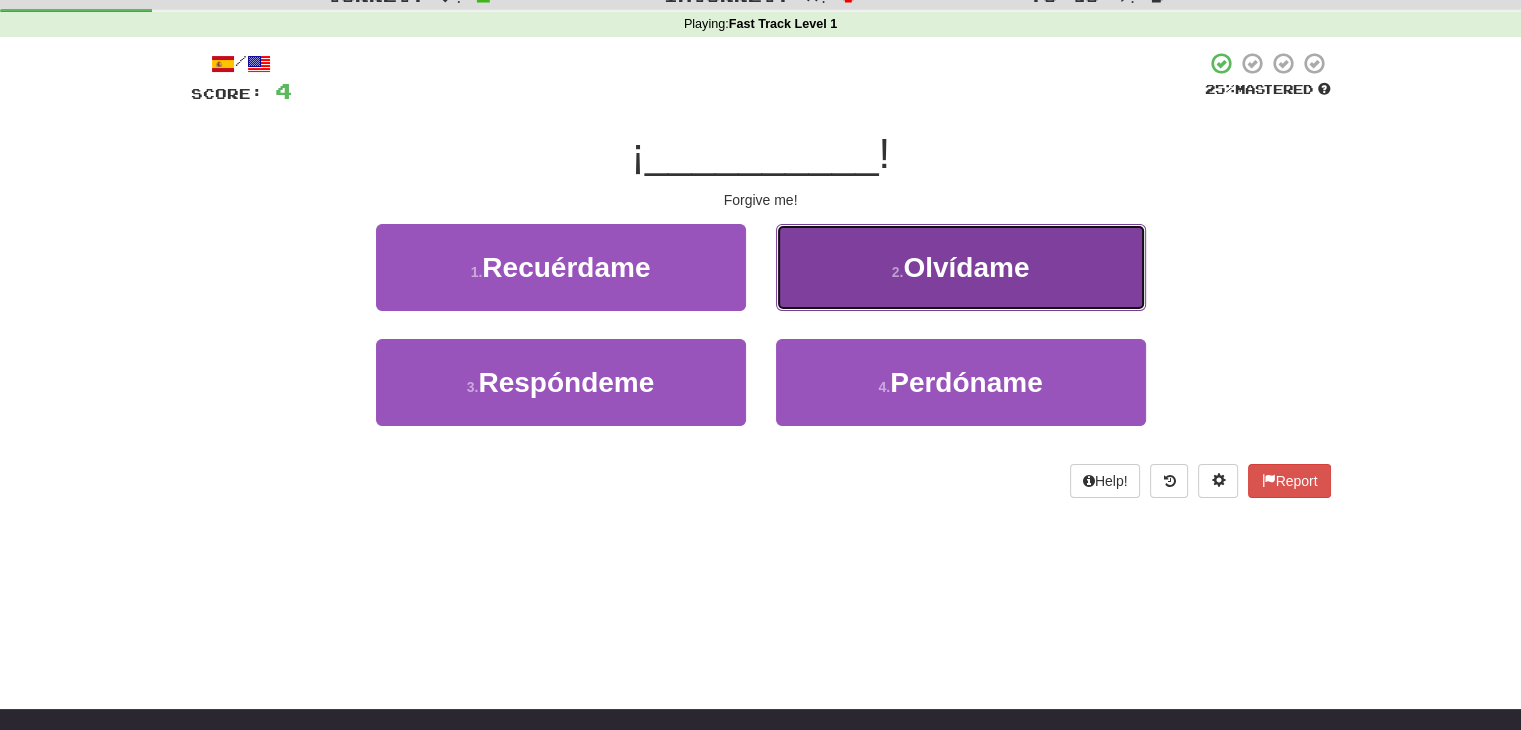 click on "2 .  Olvídame" at bounding box center (961, 267) 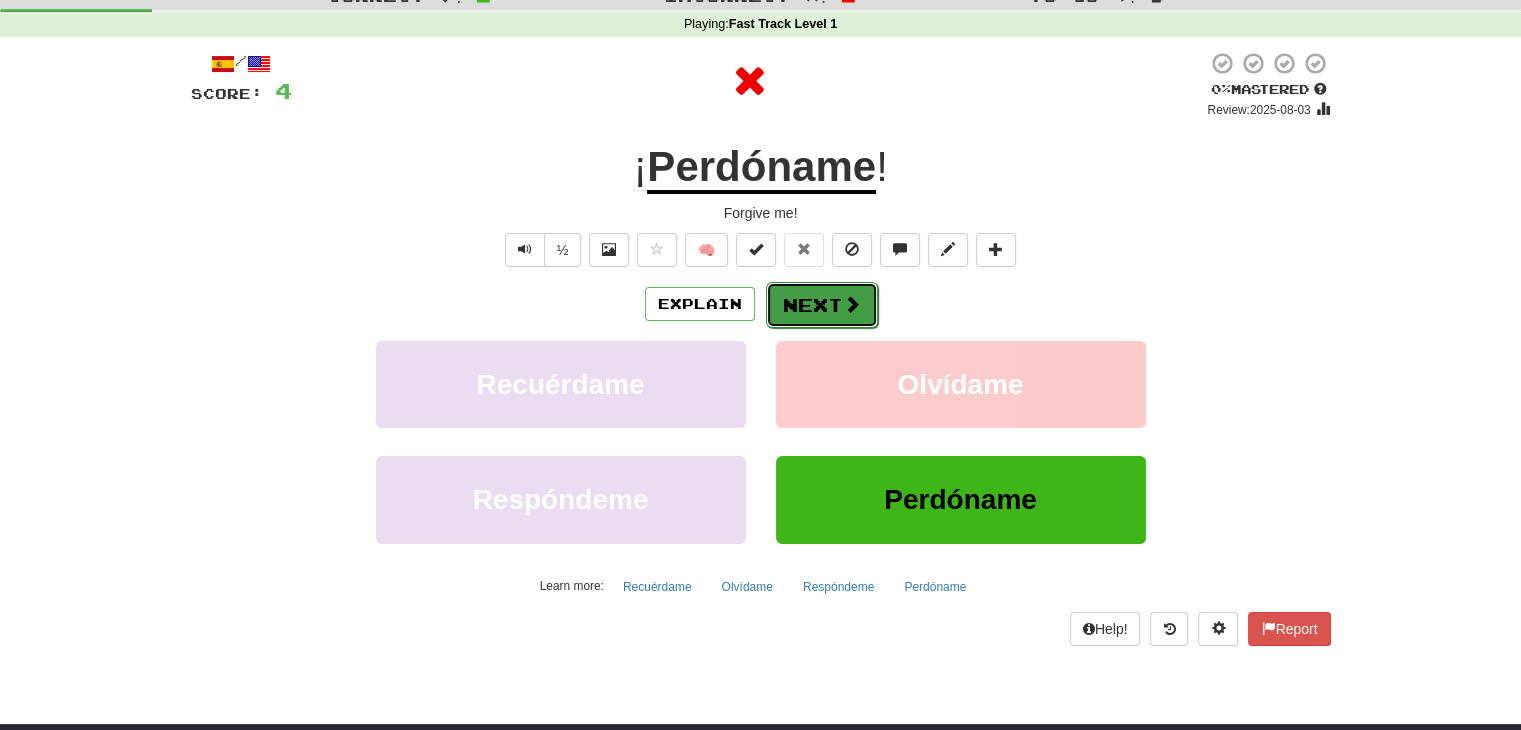 click on "Next" at bounding box center [822, 305] 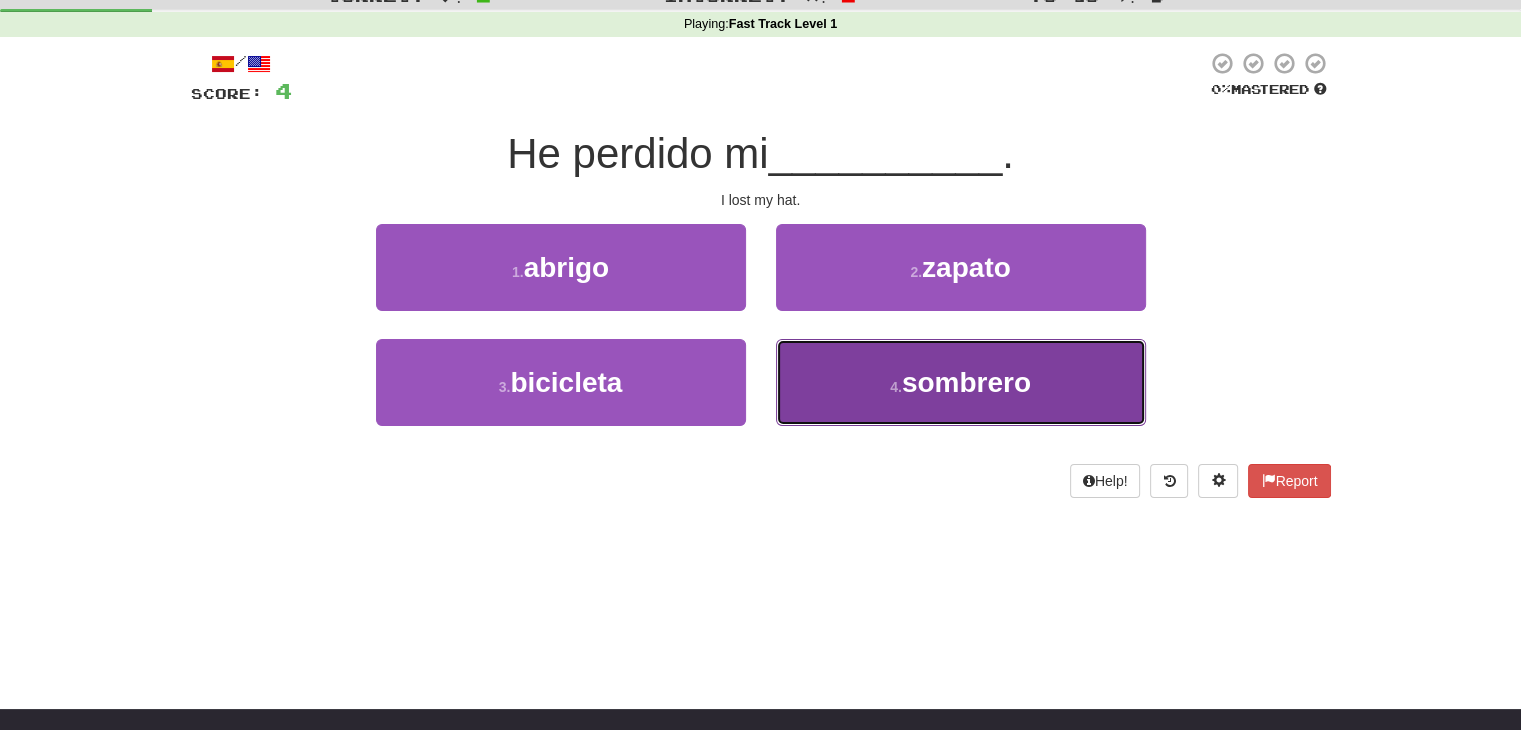 click on "4 .  sombrero" at bounding box center (961, 382) 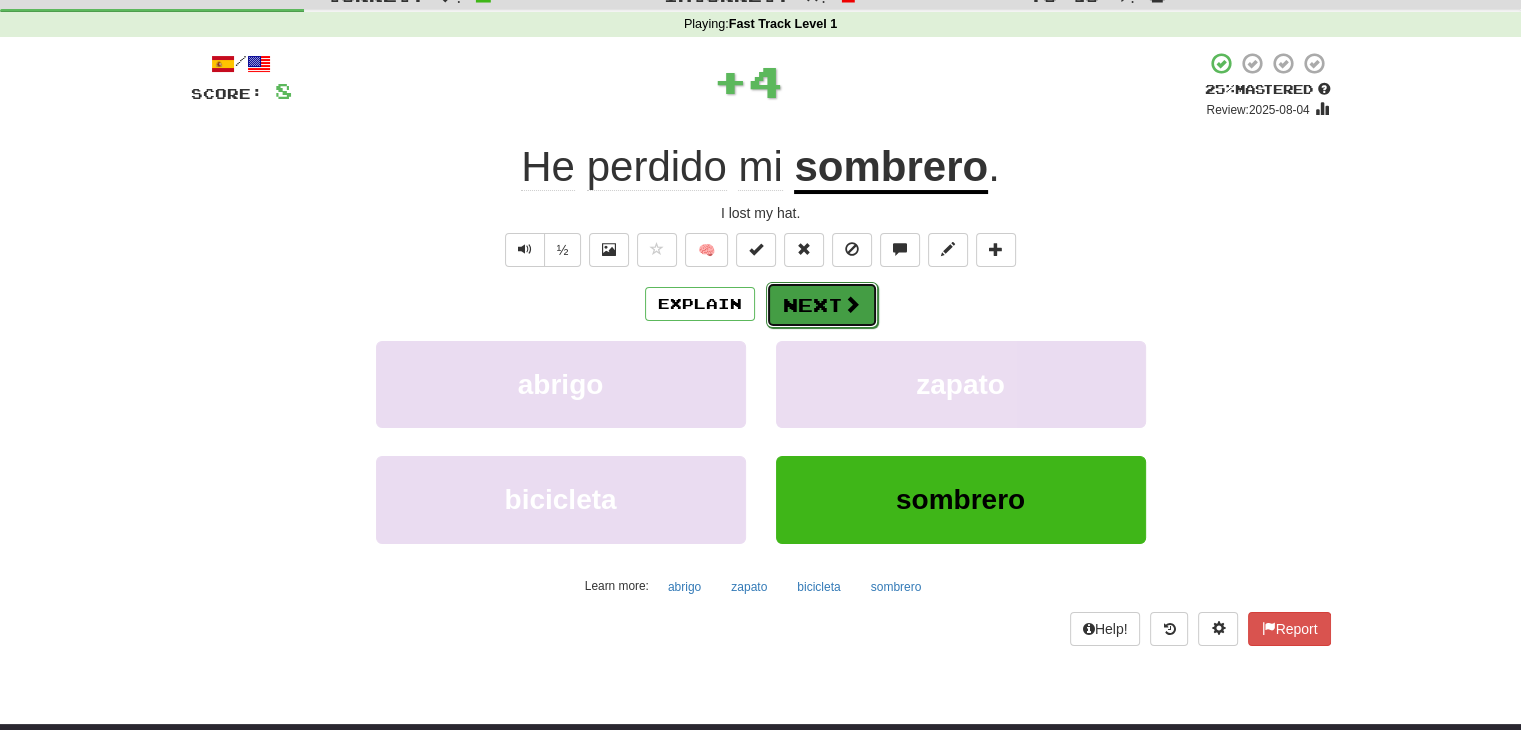 click at bounding box center (852, 304) 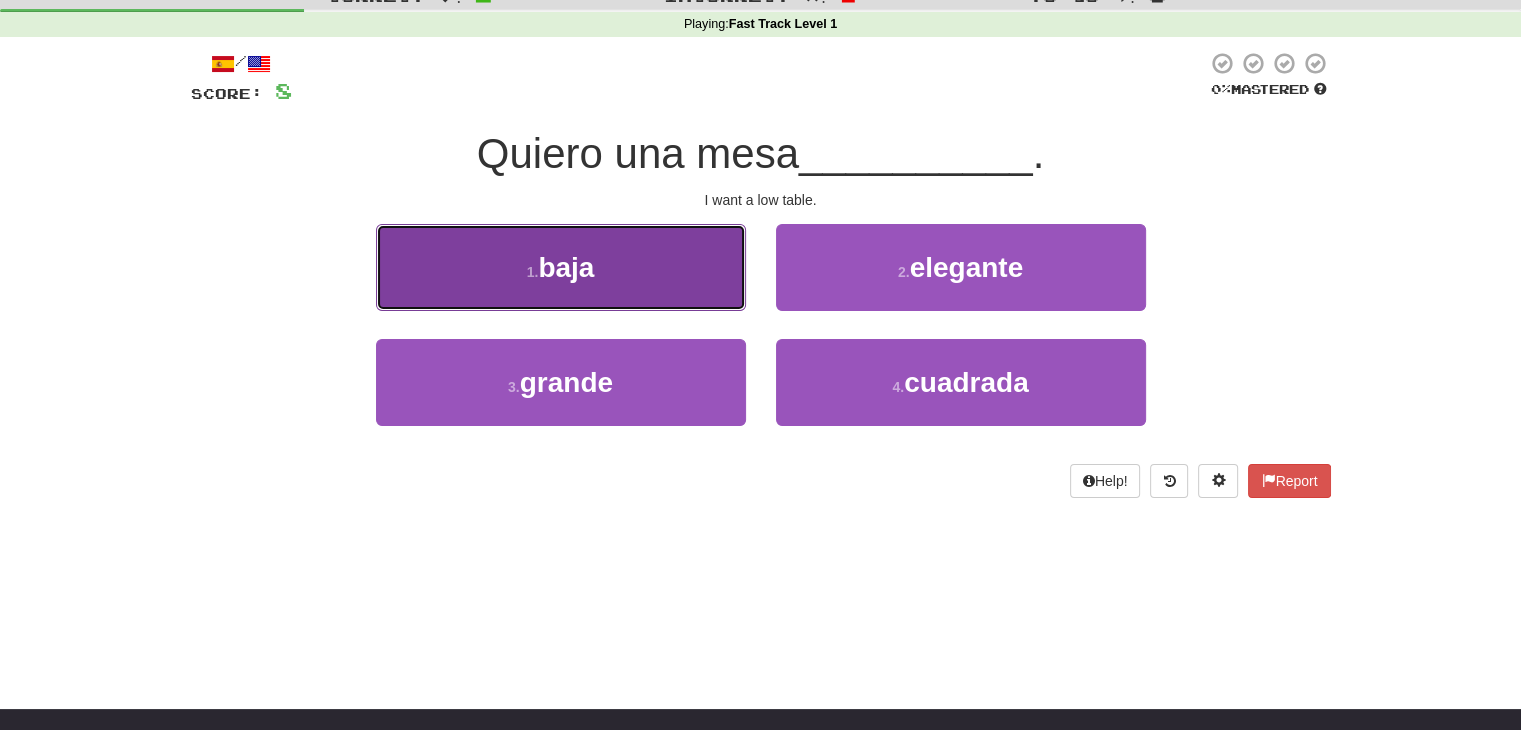 click on "1 .  baja" at bounding box center (561, 267) 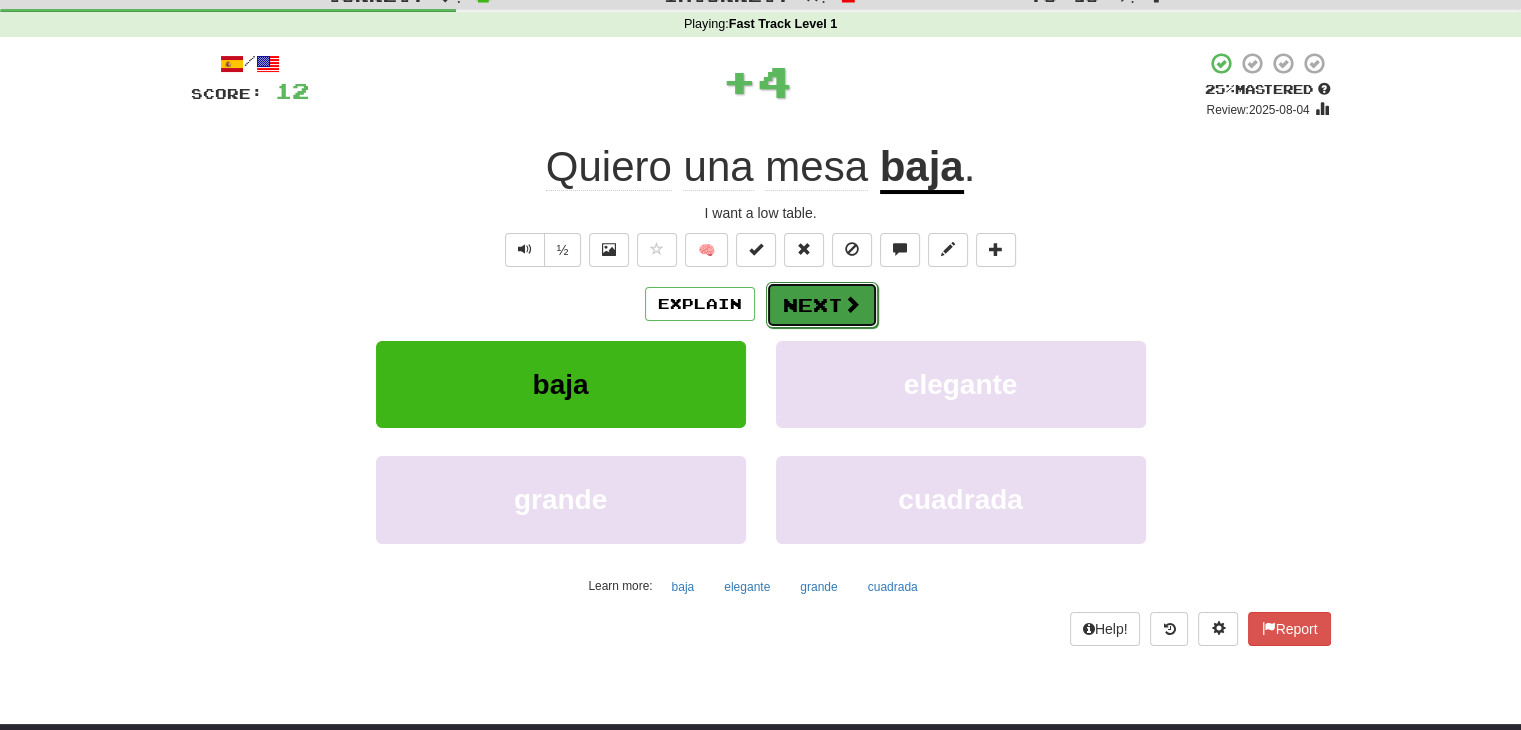click on "Next" at bounding box center (822, 305) 